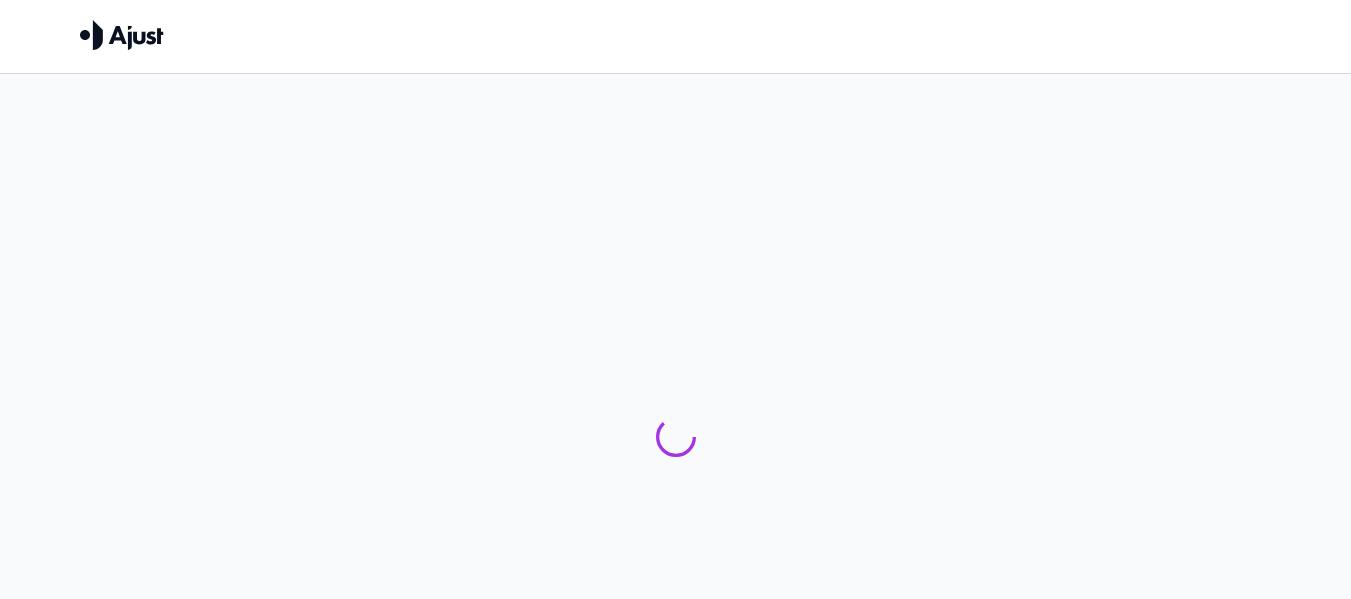 scroll, scrollTop: 0, scrollLeft: 0, axis: both 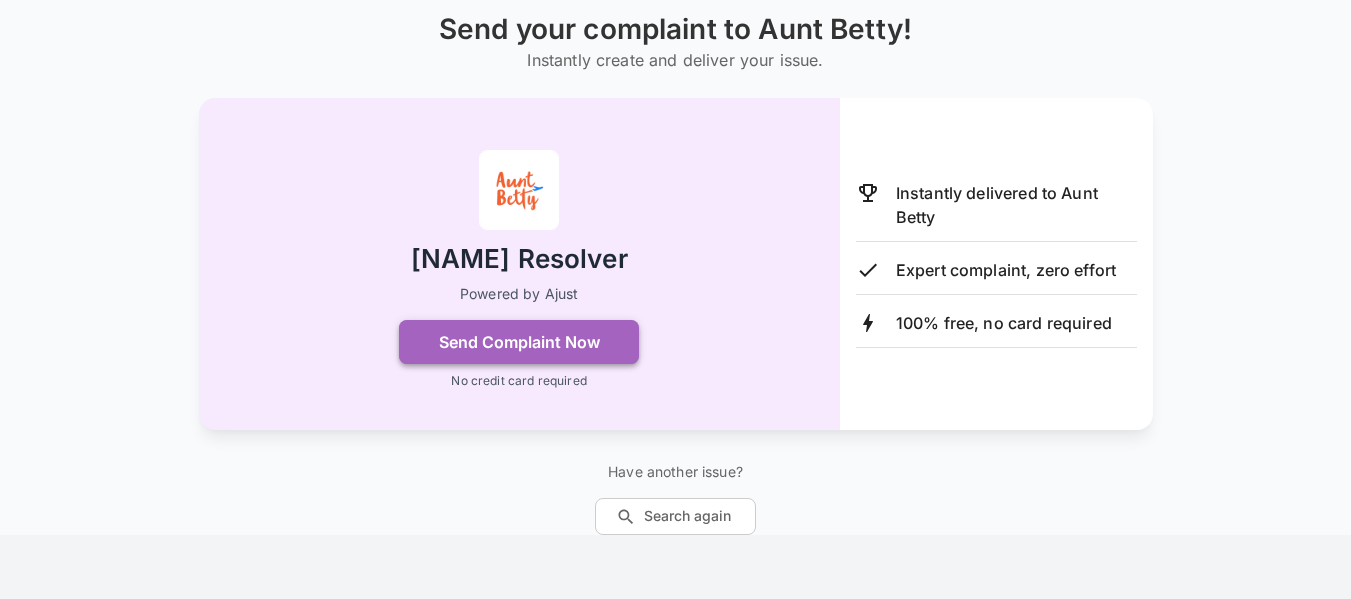 click on "Send Complaint Now" at bounding box center [519, 342] 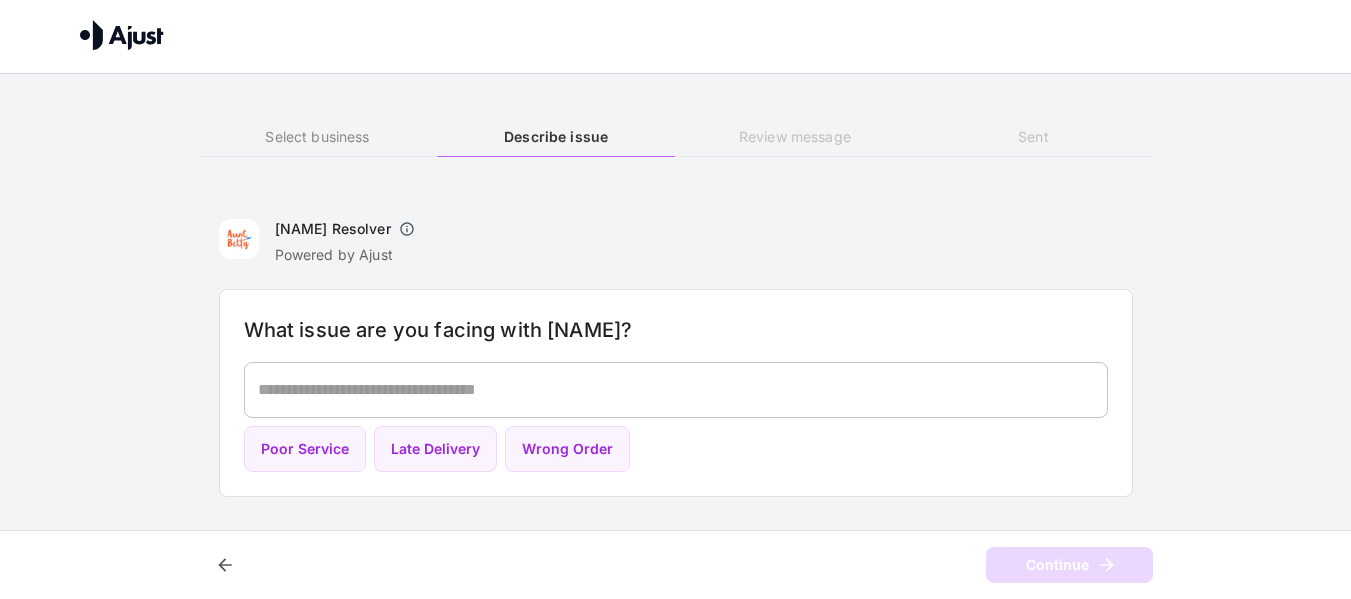 scroll, scrollTop: 0, scrollLeft: 0, axis: both 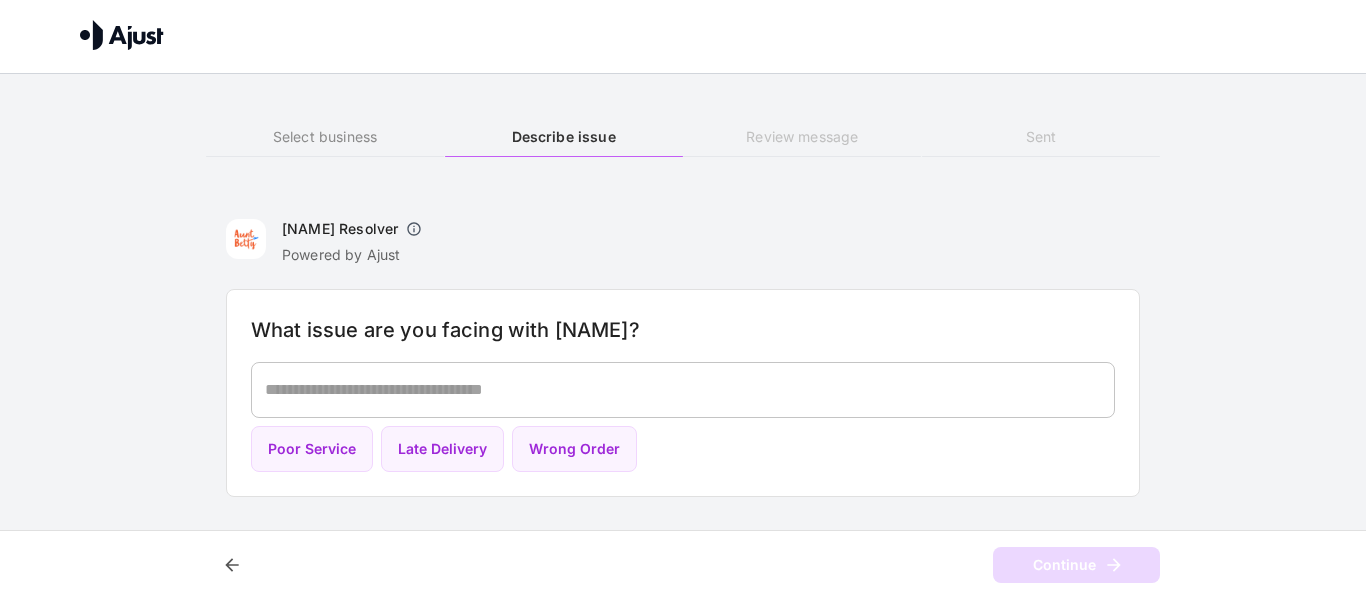 click at bounding box center (683, 389) 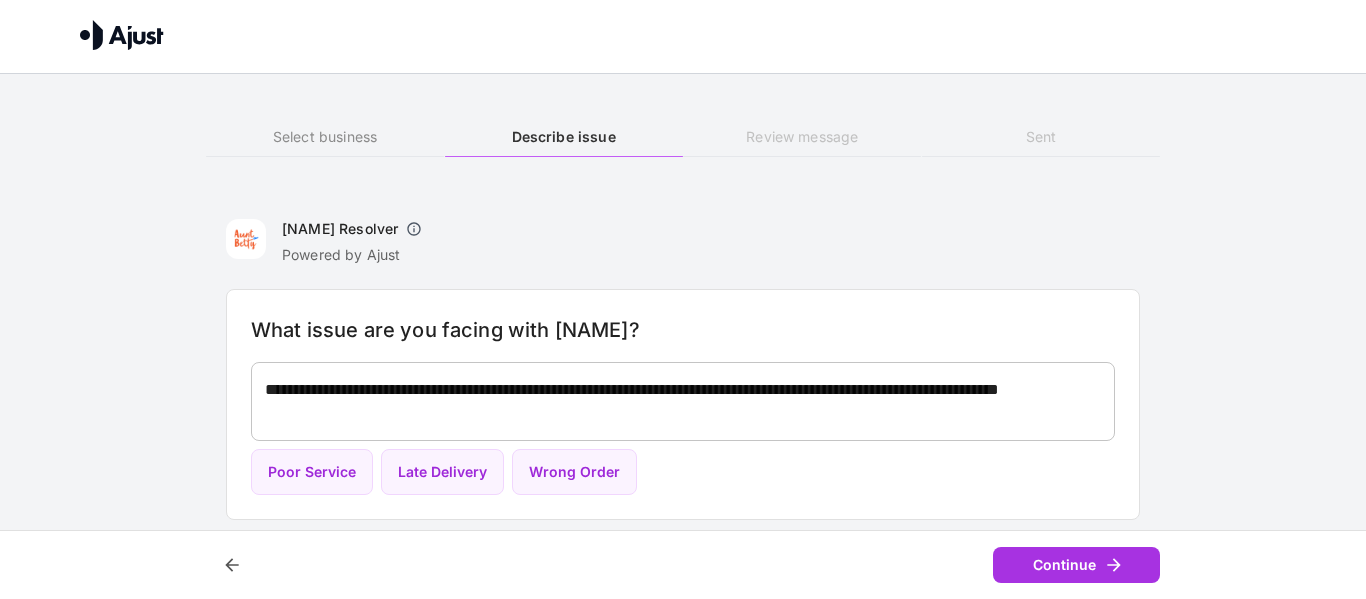 drag, startPoint x: 1338, startPoint y: 188, endPoint x: 1318, endPoint y: 303, distance: 116.72617 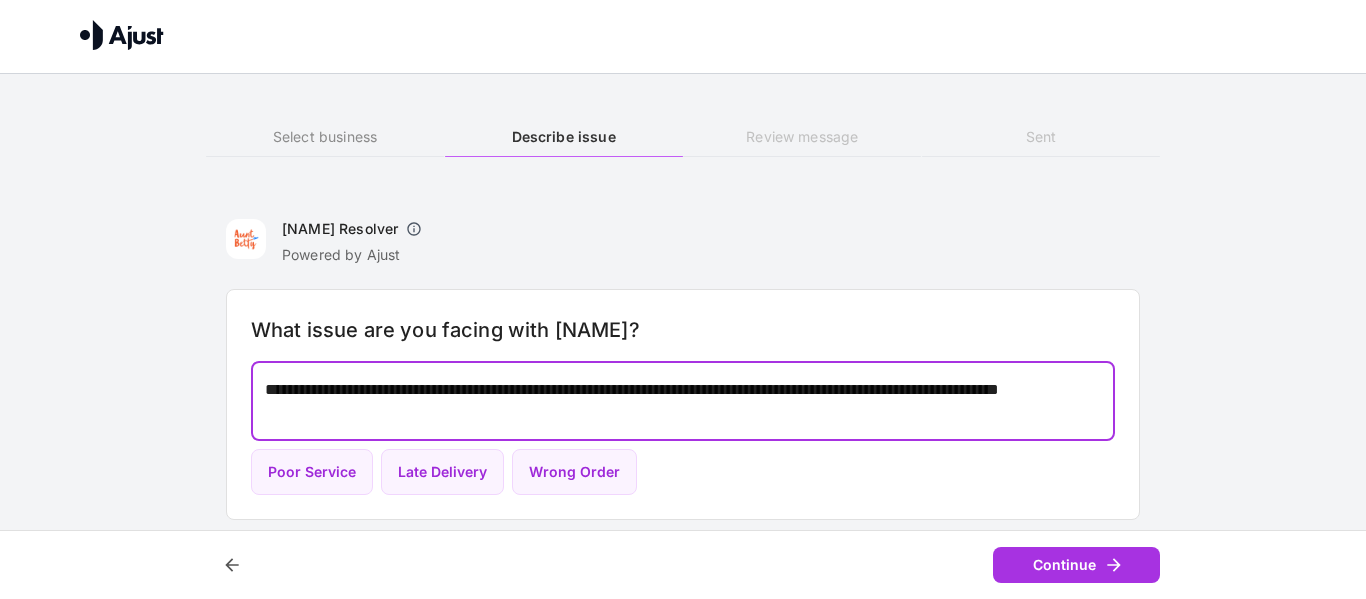 click on "**********" at bounding box center [683, 401] 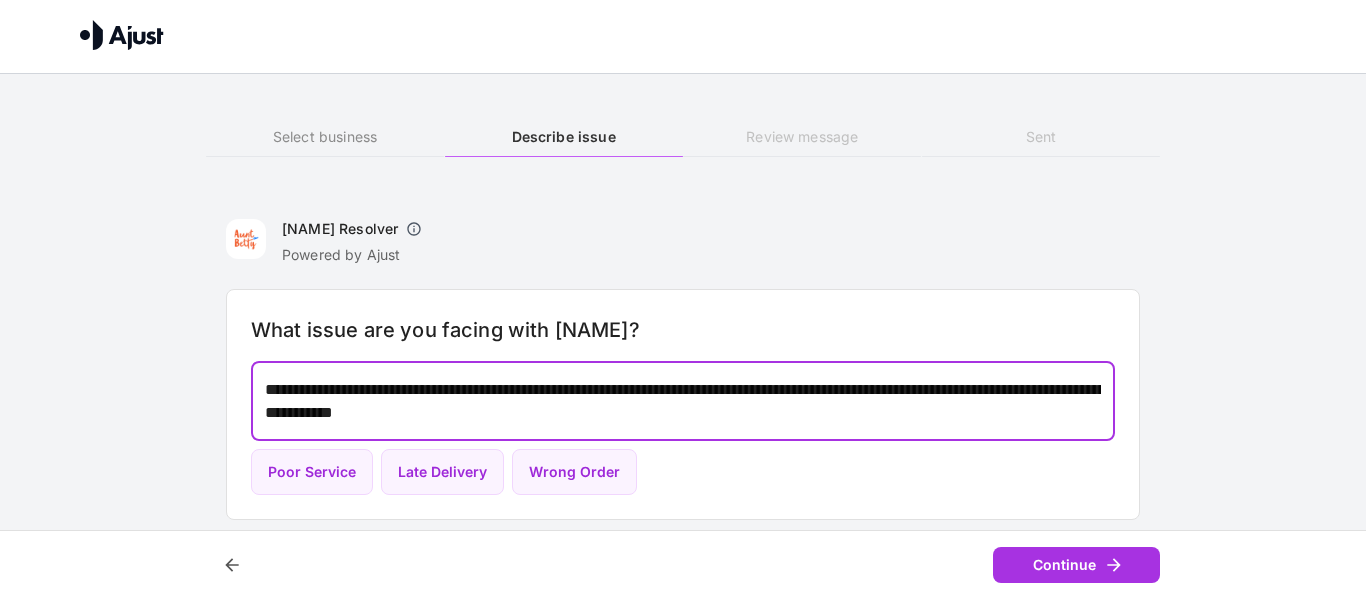 click on "**********" at bounding box center (683, 401) 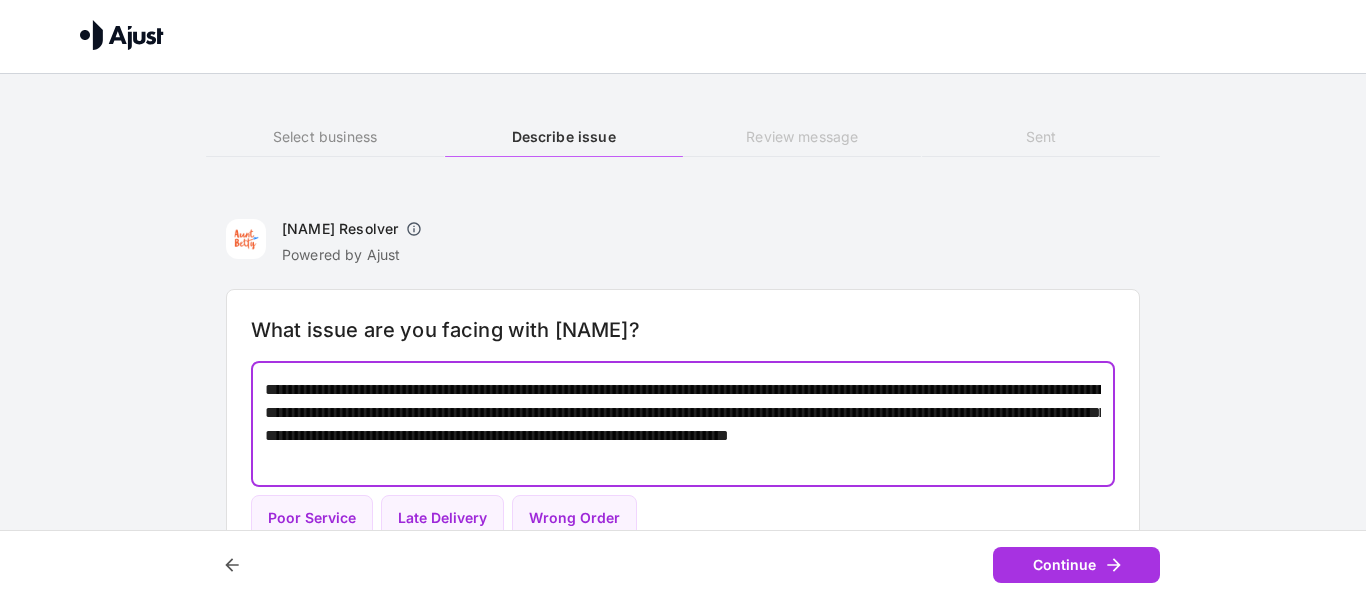 click on "**********" at bounding box center [683, 424] 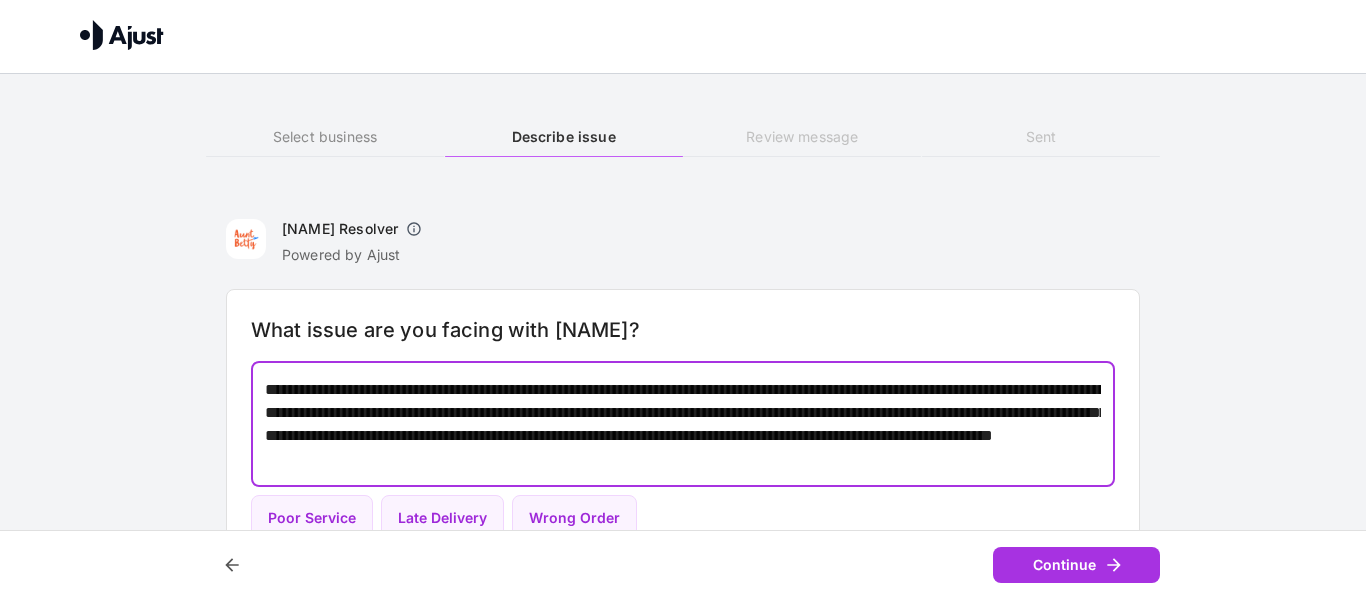 click on "**********" at bounding box center [683, 424] 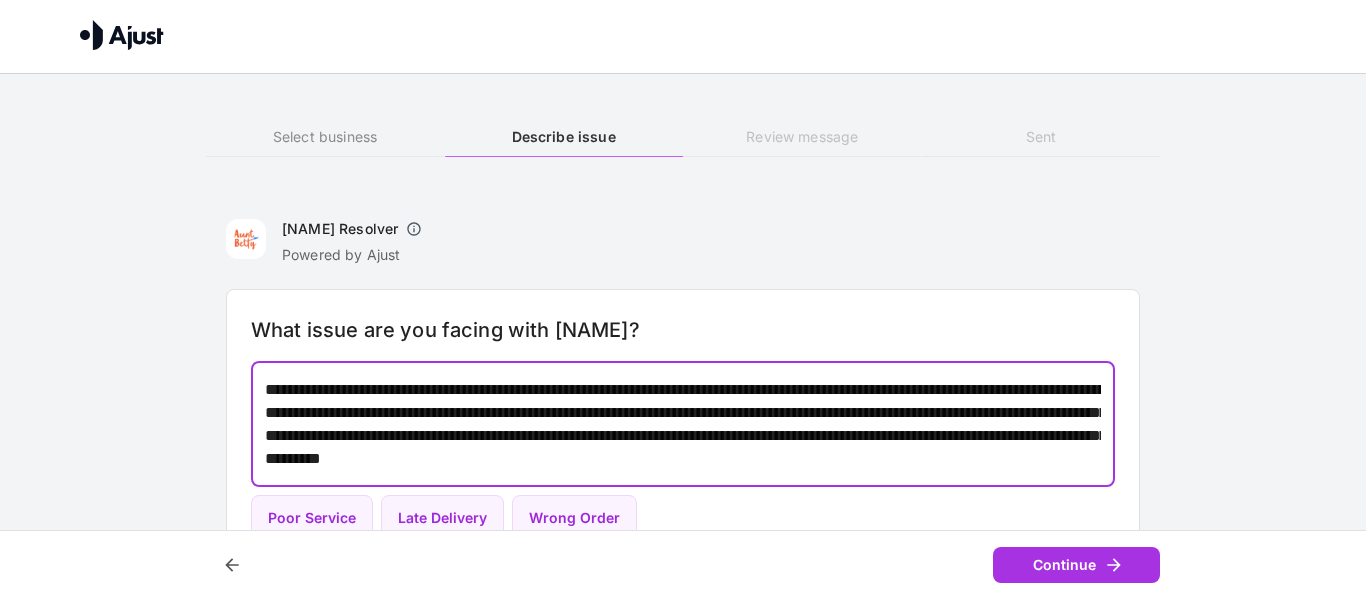 click on "**********" at bounding box center (683, 424) 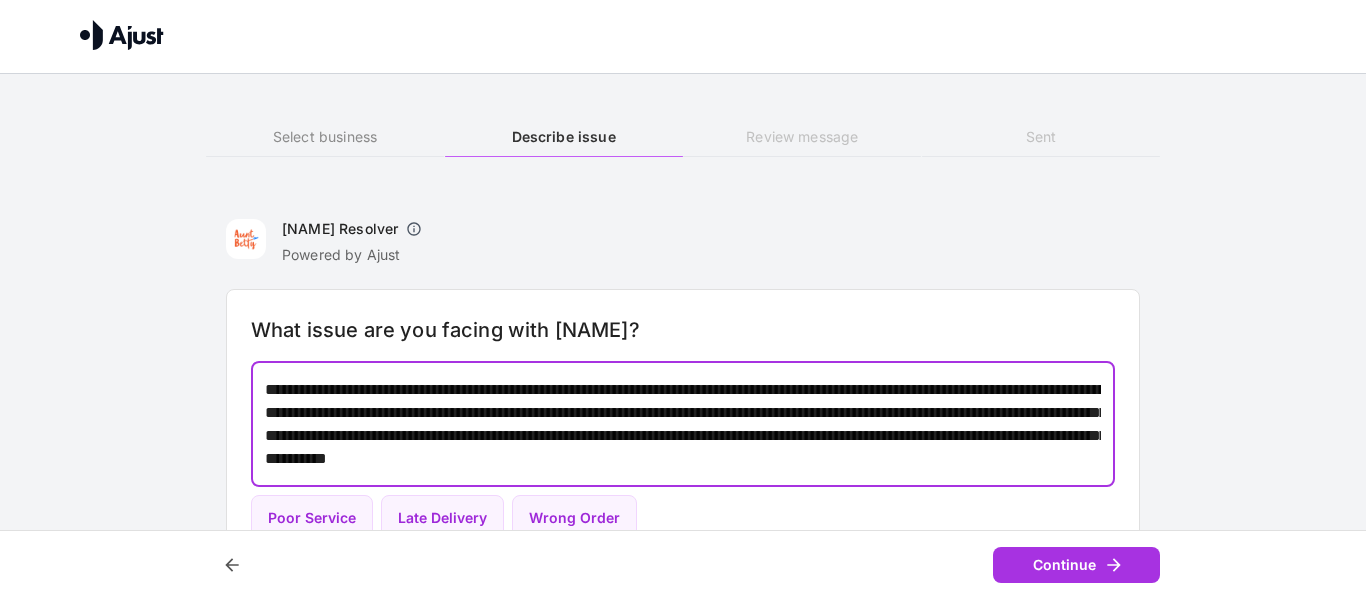 drag, startPoint x: 848, startPoint y: 401, endPoint x: 800, endPoint y: 435, distance: 58.821766 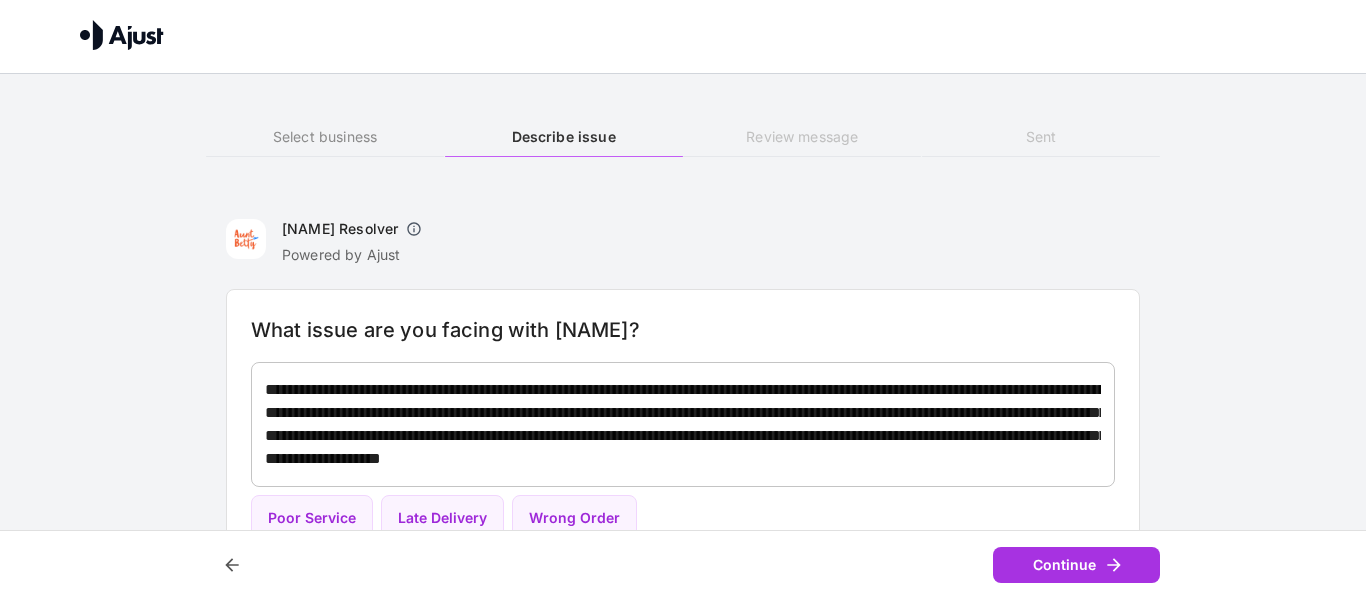 click on "**********" at bounding box center [683, 424] 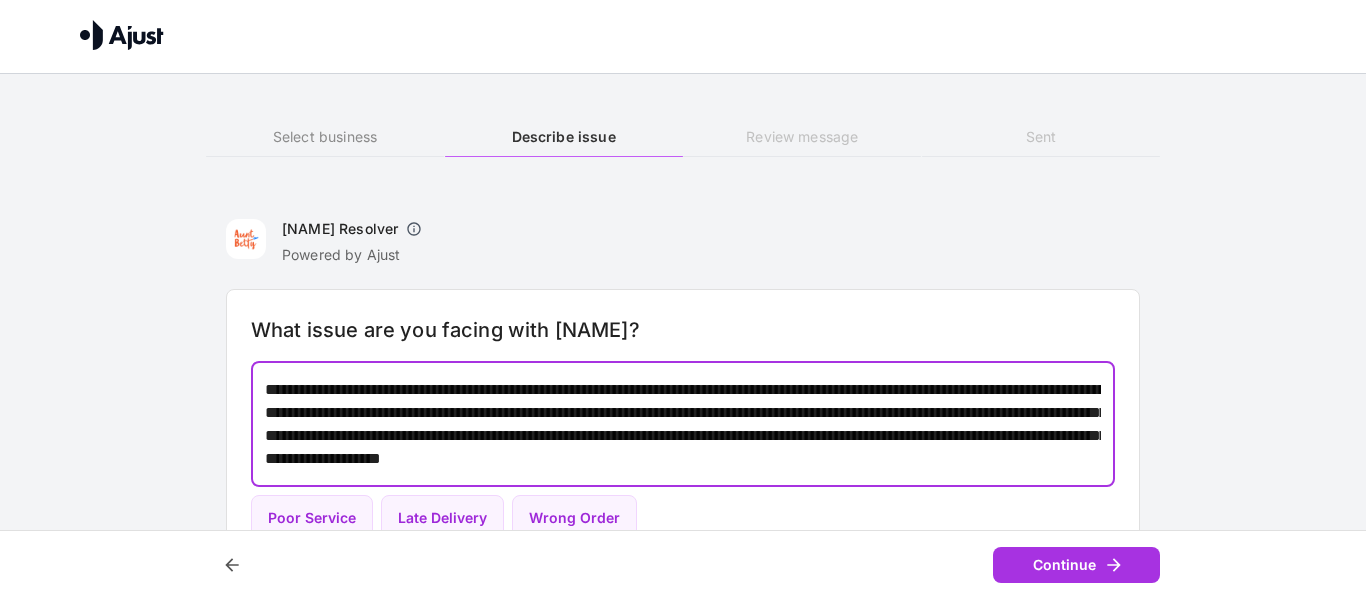 click on "**********" at bounding box center (683, 424) 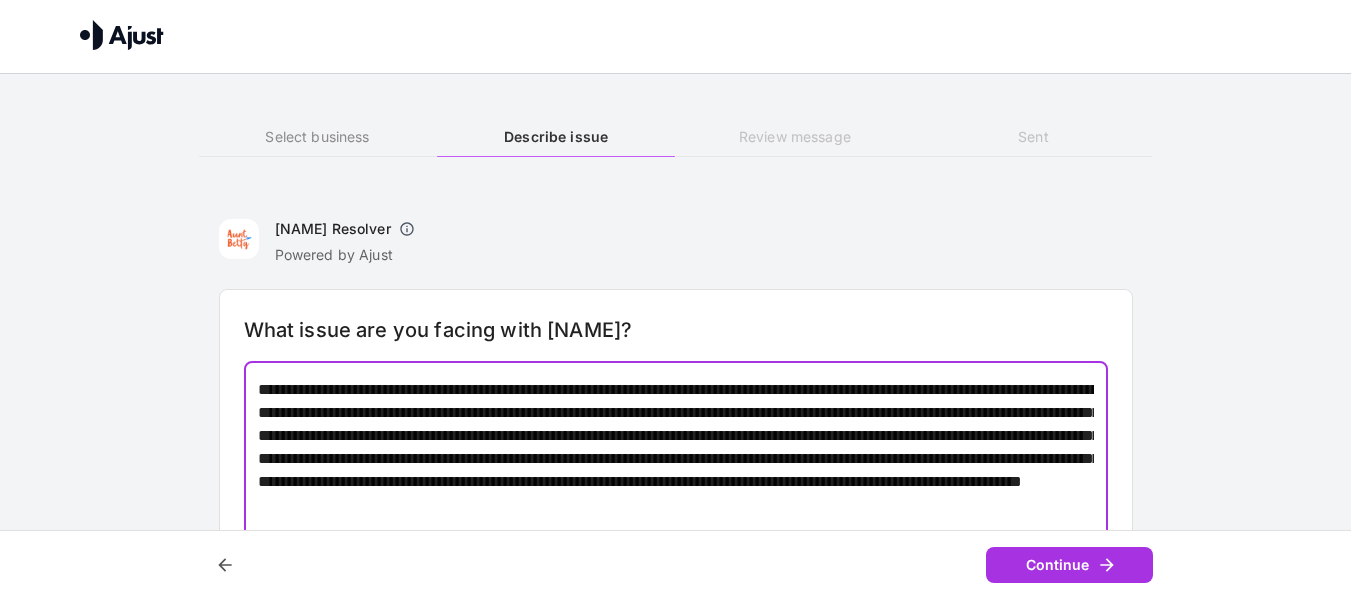 scroll, scrollTop: 56, scrollLeft: 0, axis: vertical 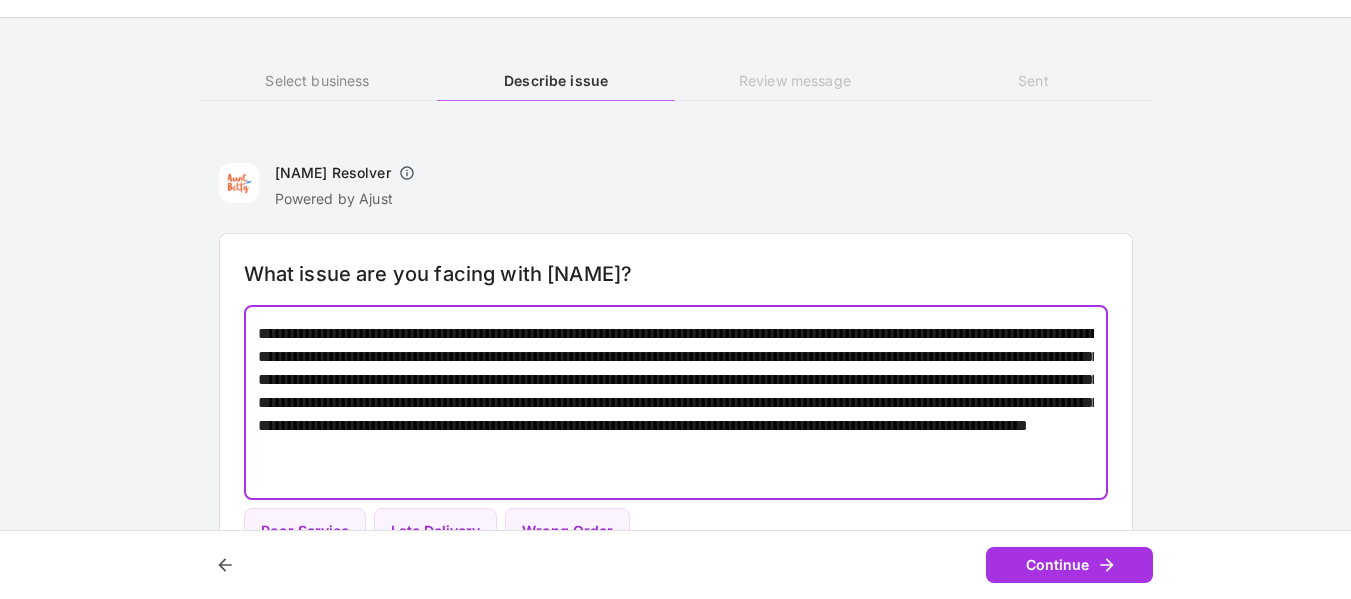 click on "**********" at bounding box center (676, 402) 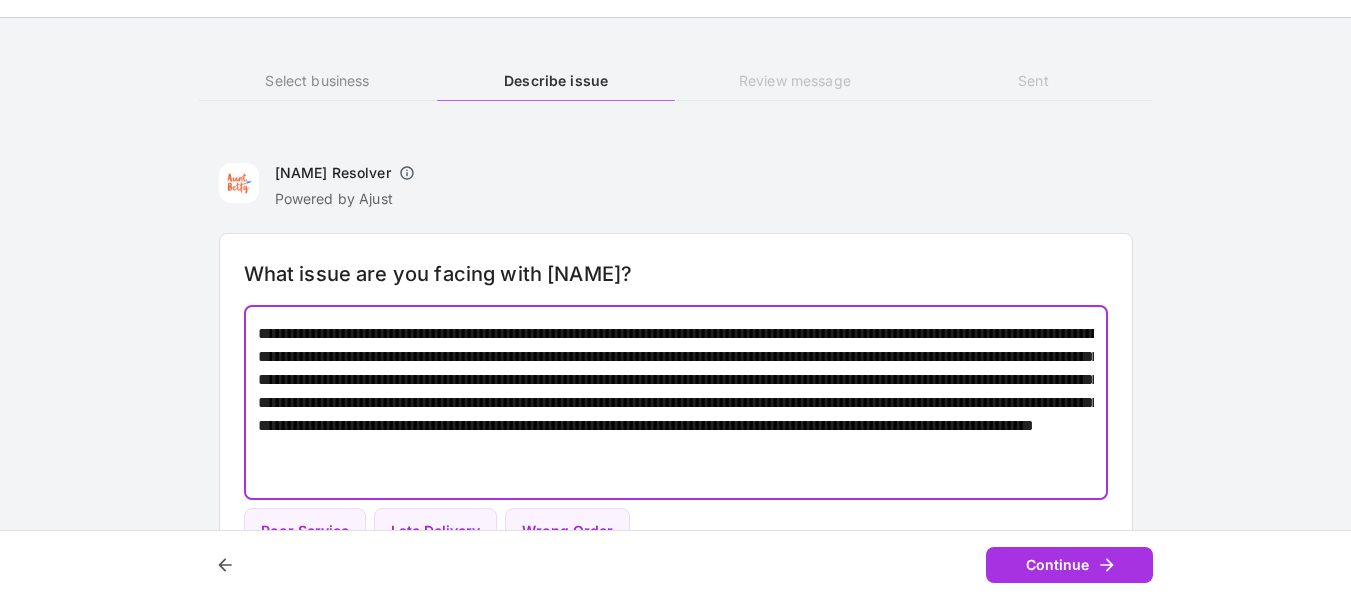 click on "**********" at bounding box center [676, 402] 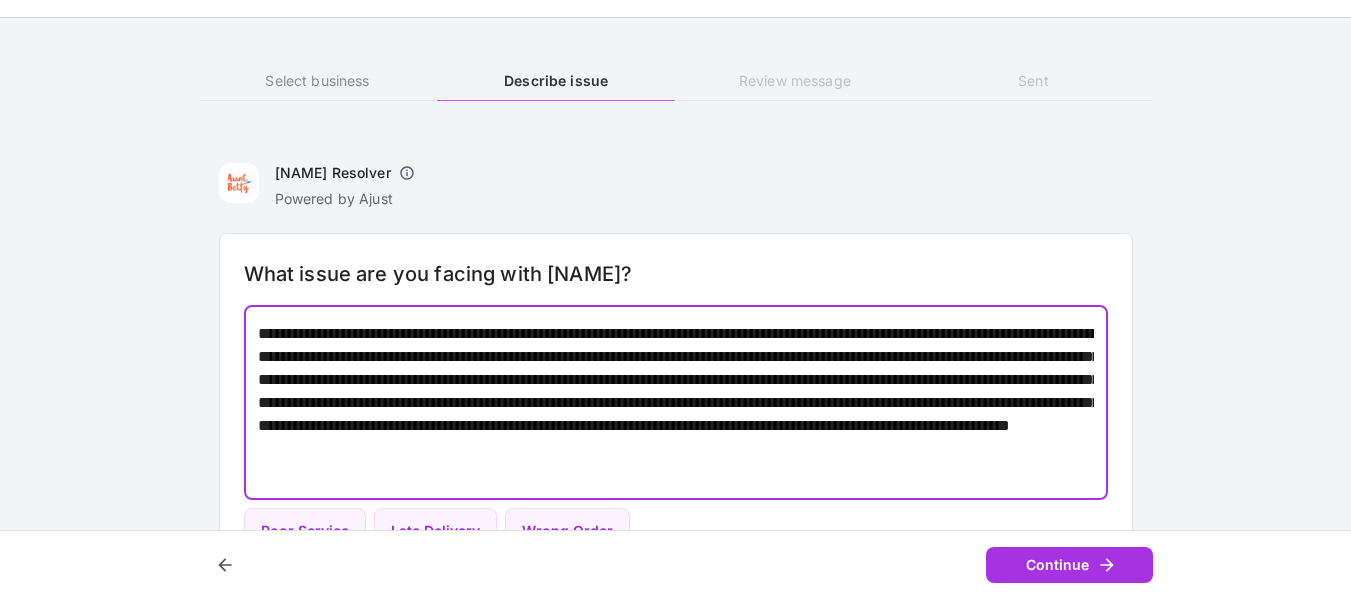 click on "**********" at bounding box center (676, 402) 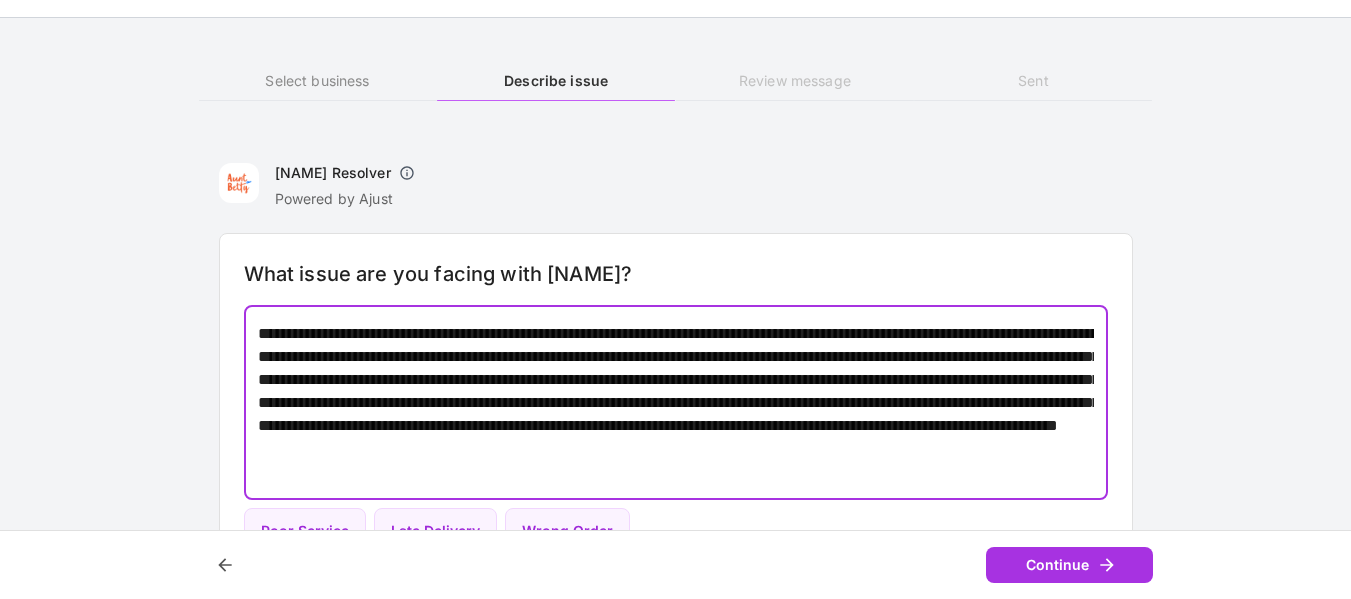 click on "**********" at bounding box center (676, 402) 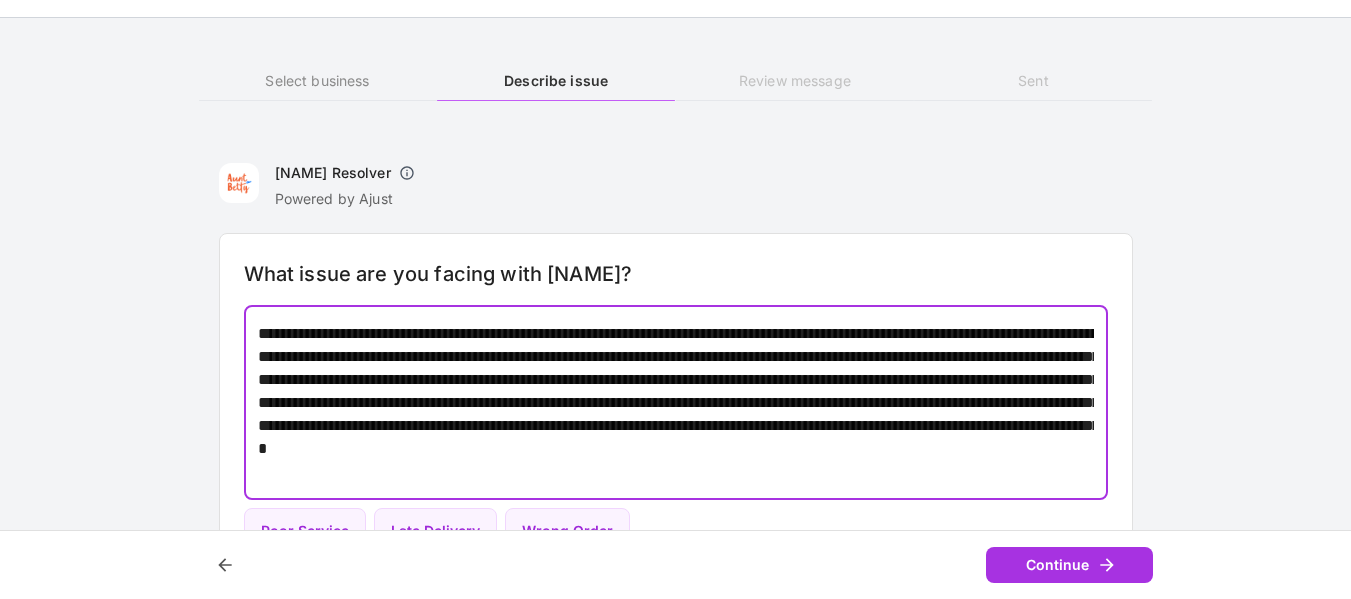 click on "**********" at bounding box center [676, 402] 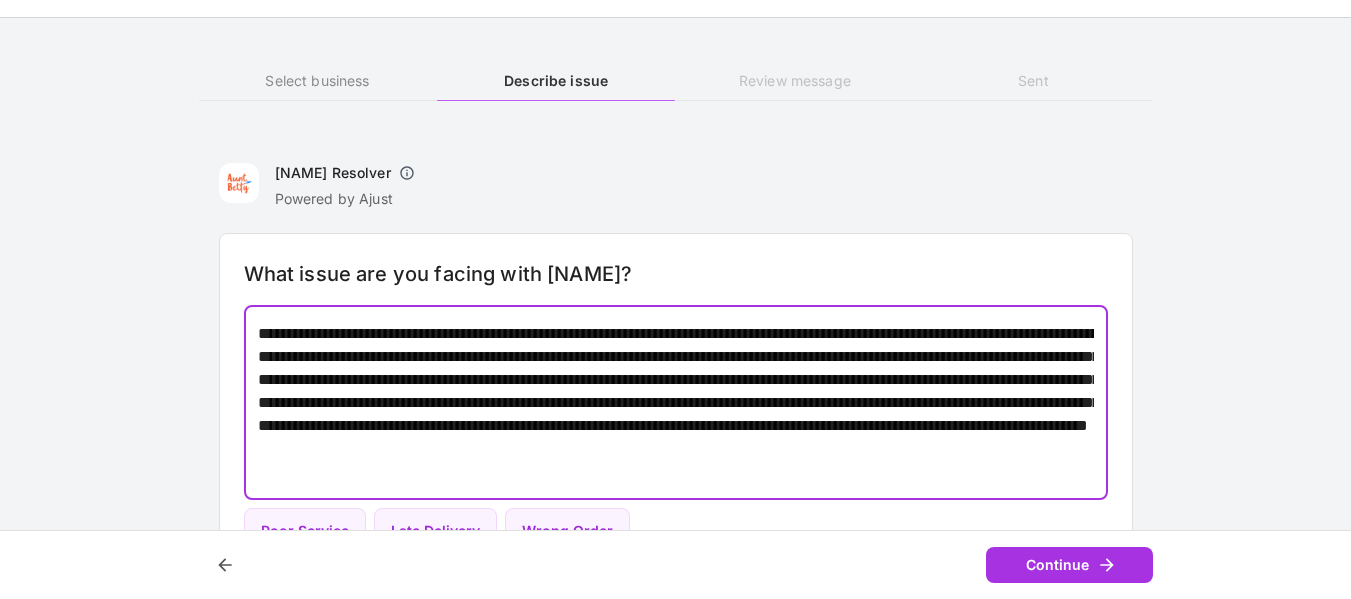 click on "**********" at bounding box center [676, 402] 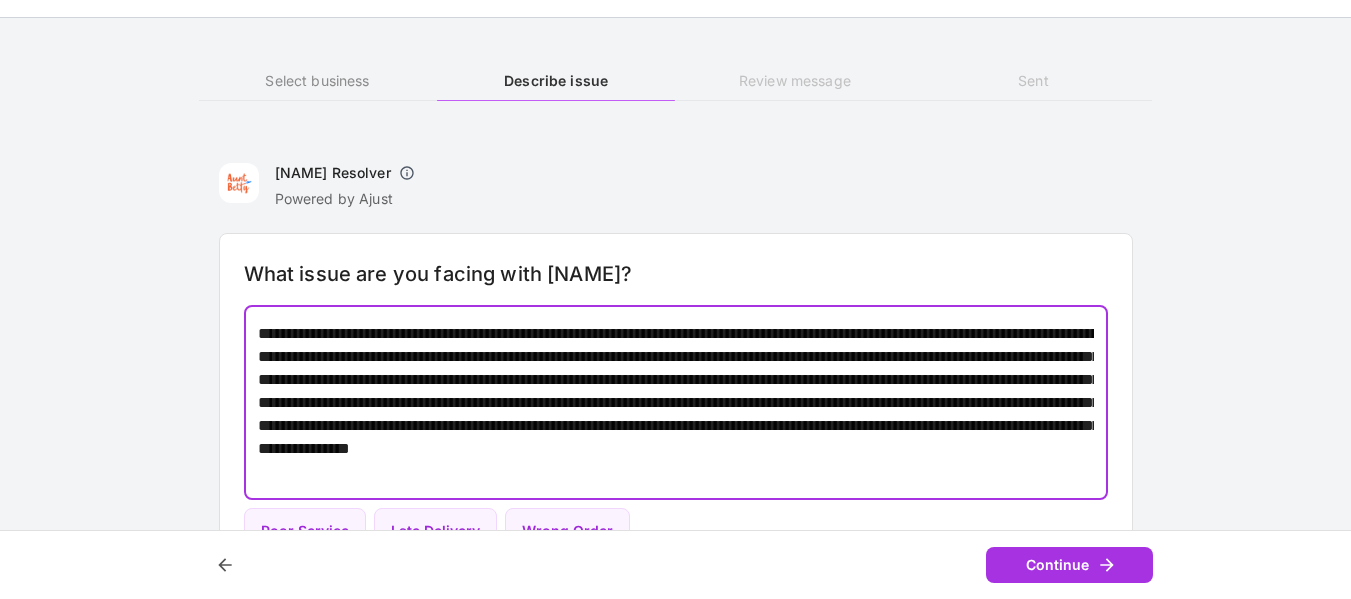 type on "**********" 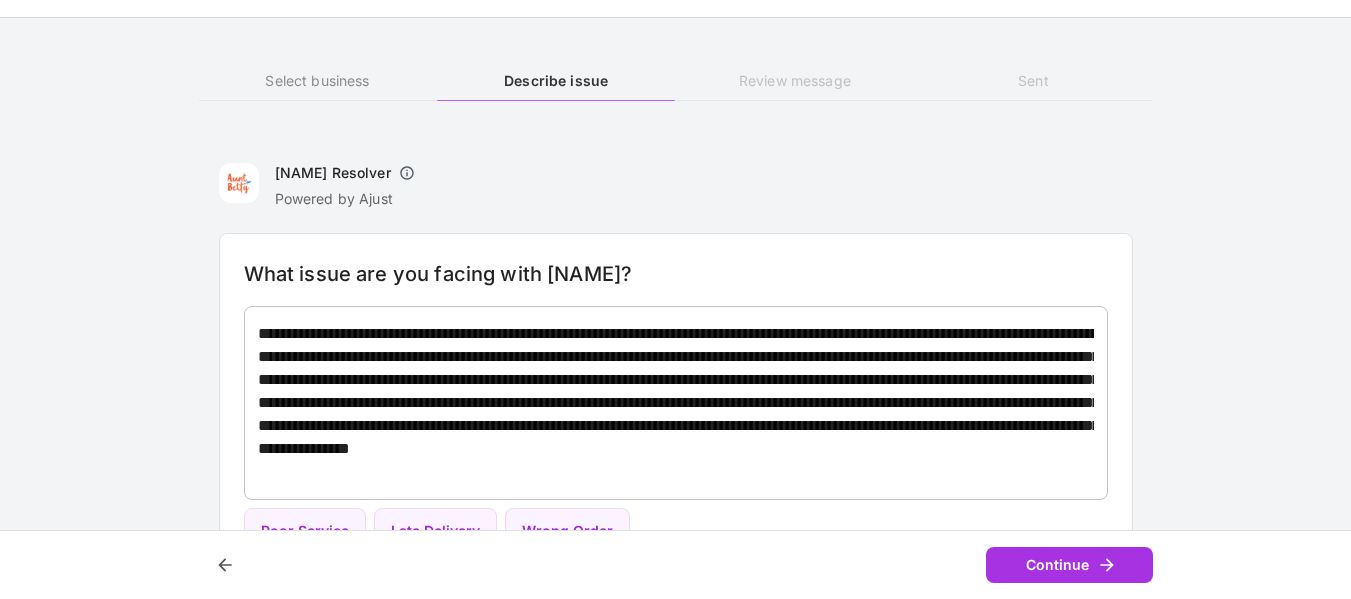 drag, startPoint x: 1239, startPoint y: 366, endPoint x: 1231, endPoint y: 381, distance: 17 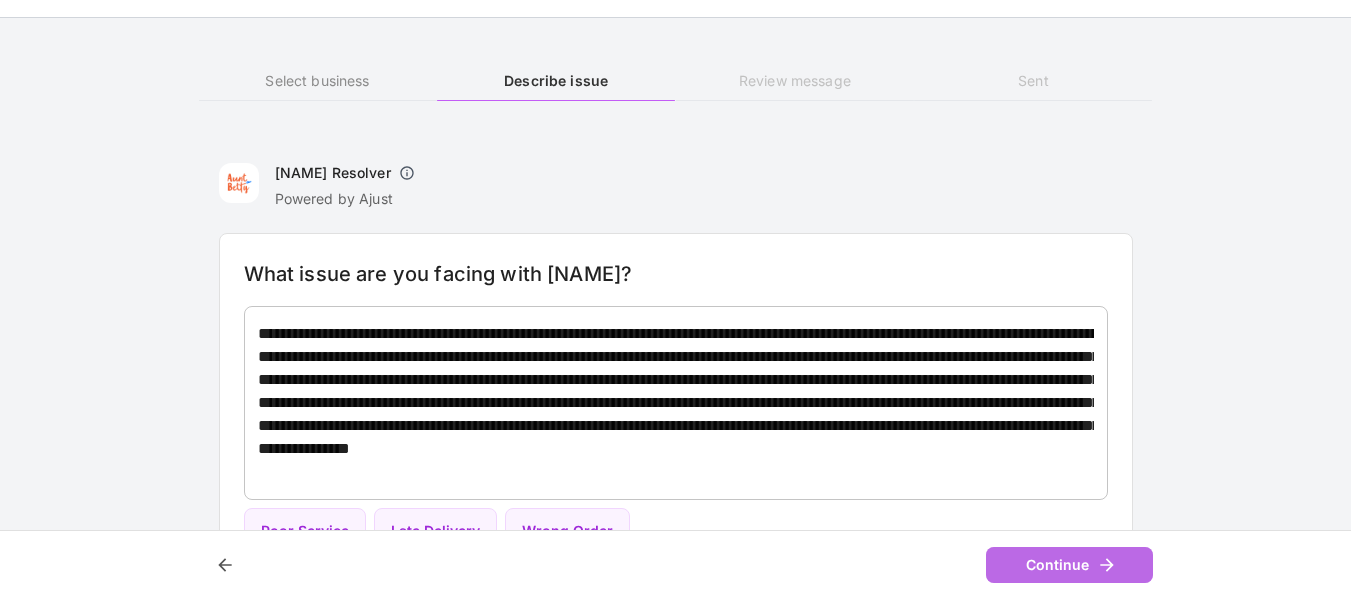 click on "Continue" at bounding box center [1069, 565] 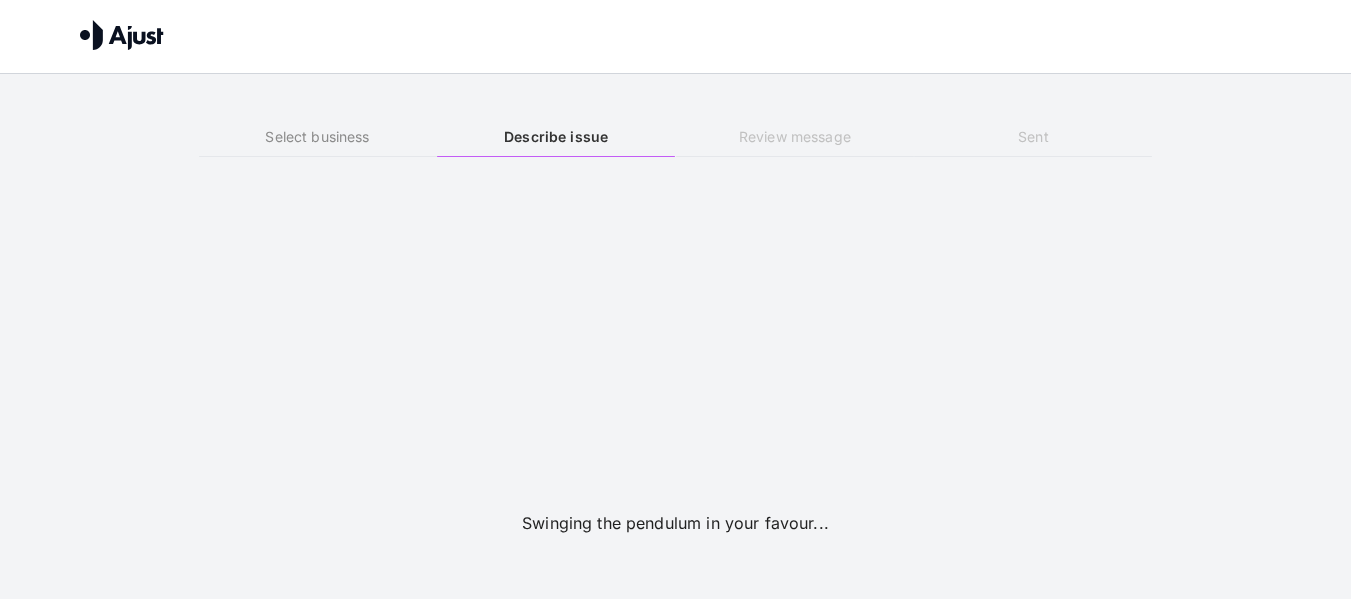 scroll, scrollTop: 0, scrollLeft: 0, axis: both 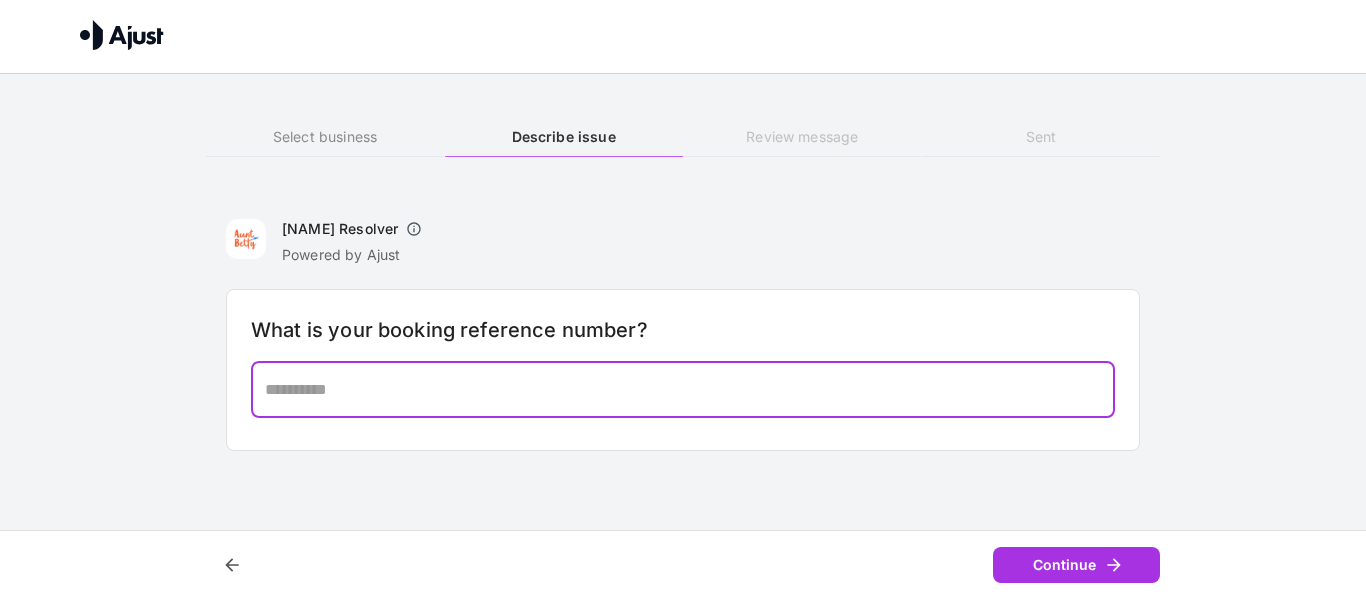 click at bounding box center (683, 389) 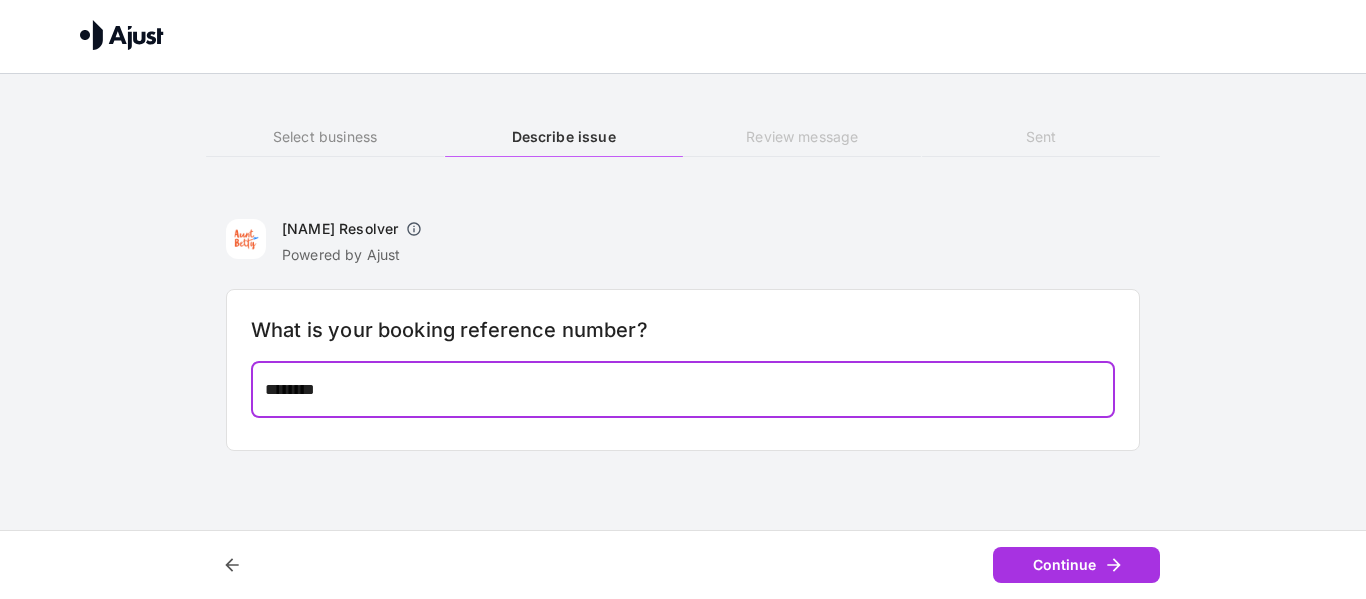 click on "********" at bounding box center (683, 389) 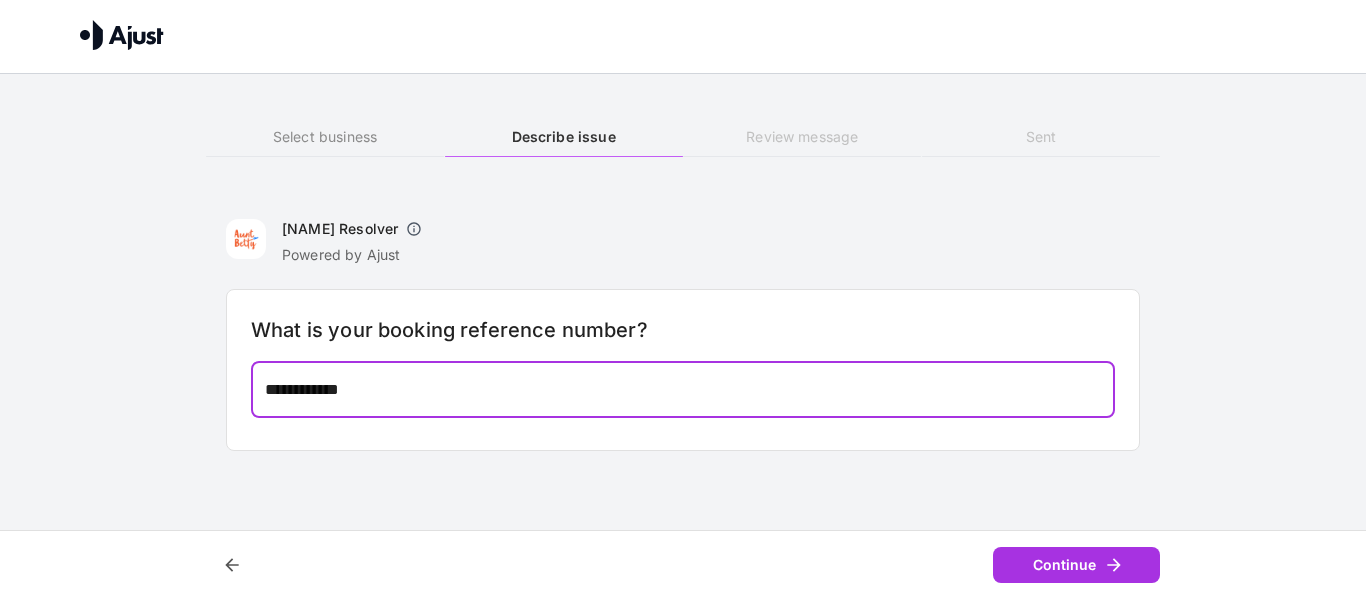 click on "**********" at bounding box center (683, 389) 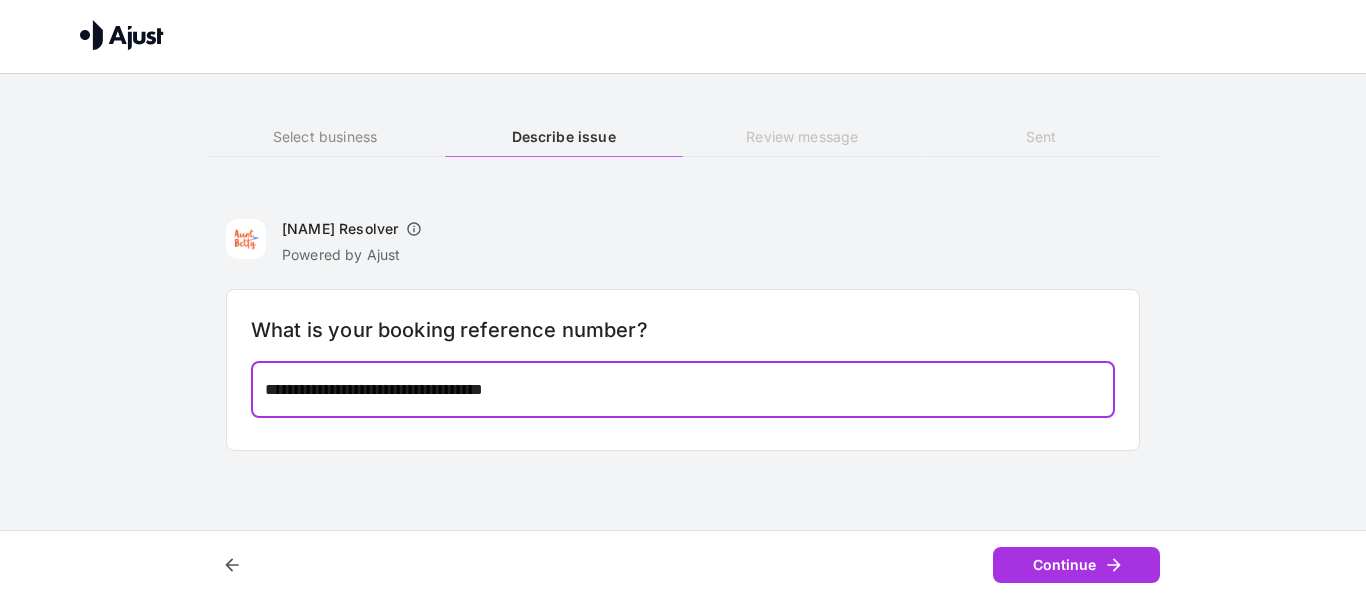 click on "**********" at bounding box center (683, 389) 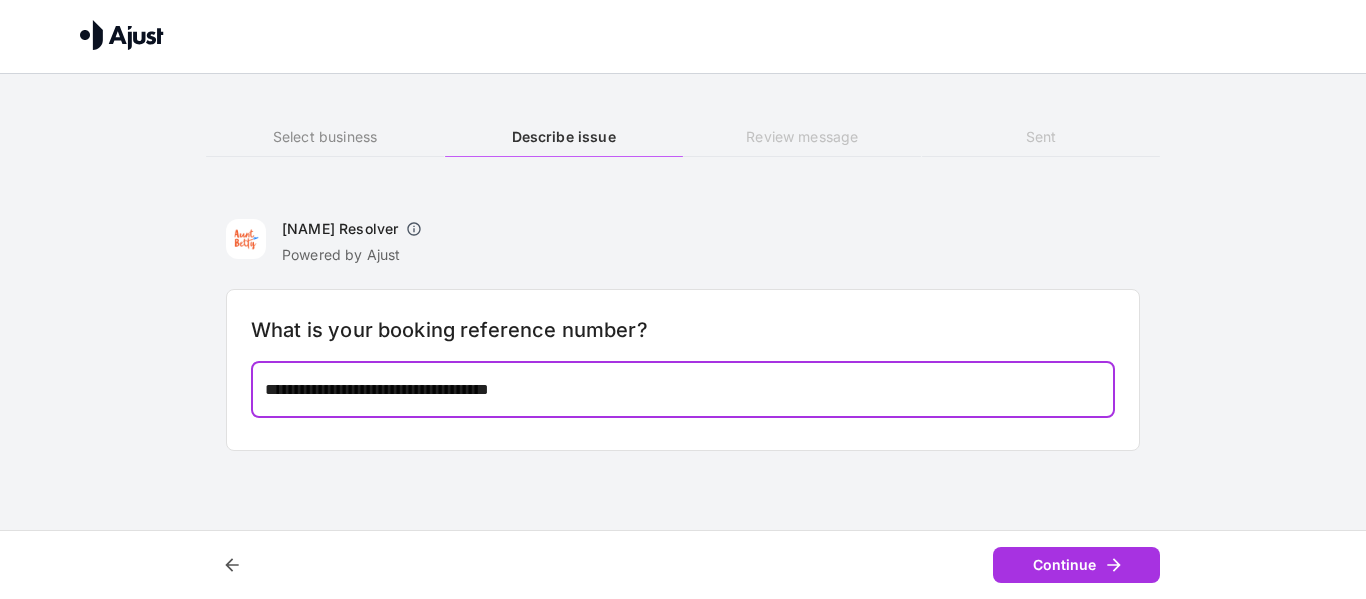 click on "**********" at bounding box center [683, 389] 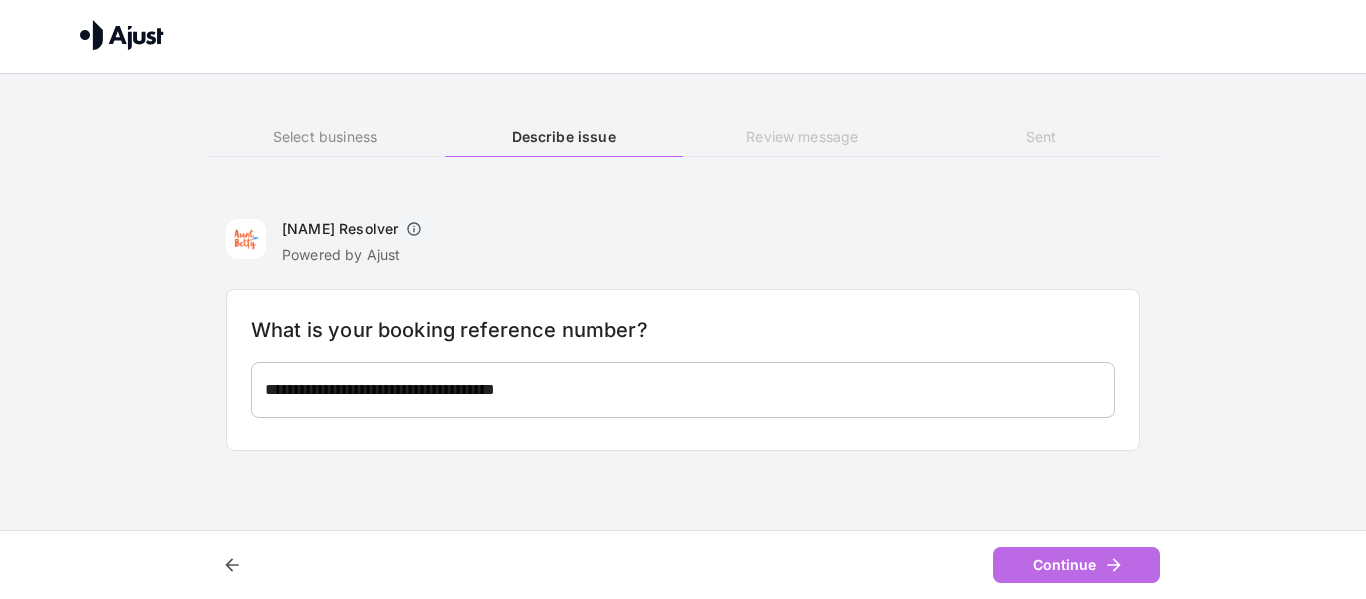 click on "Continue" at bounding box center [1076, 565] 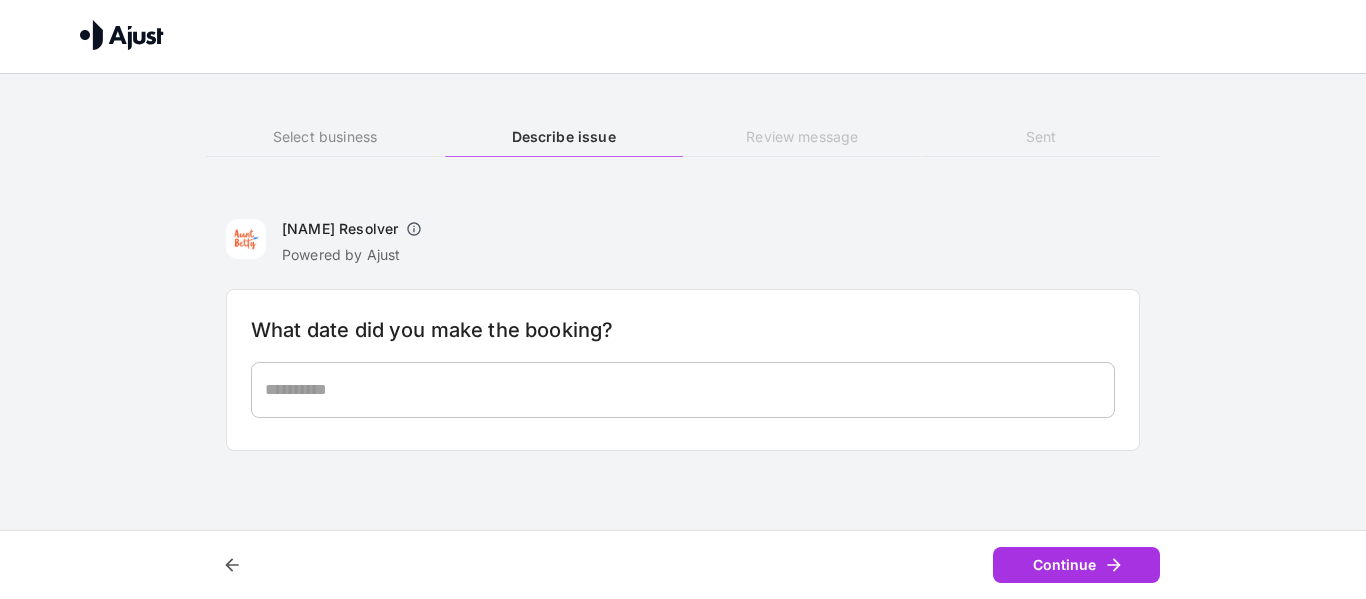 click on "* ​" at bounding box center [683, 390] 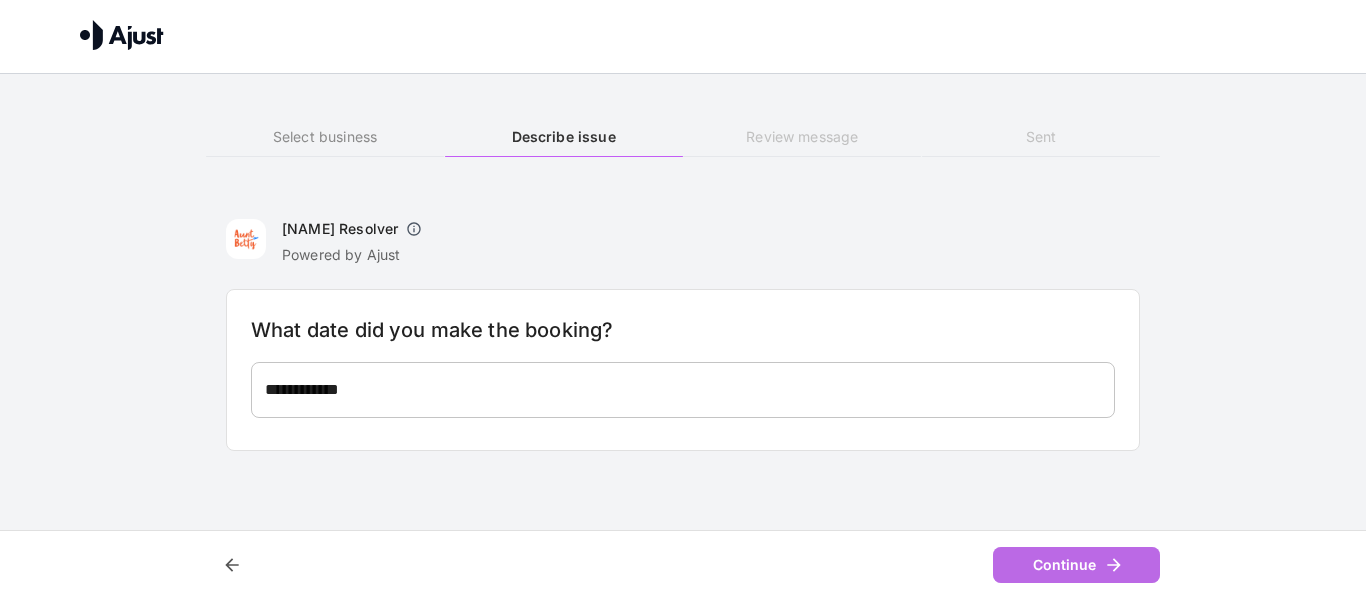 click on "Continue" at bounding box center (1076, 565) 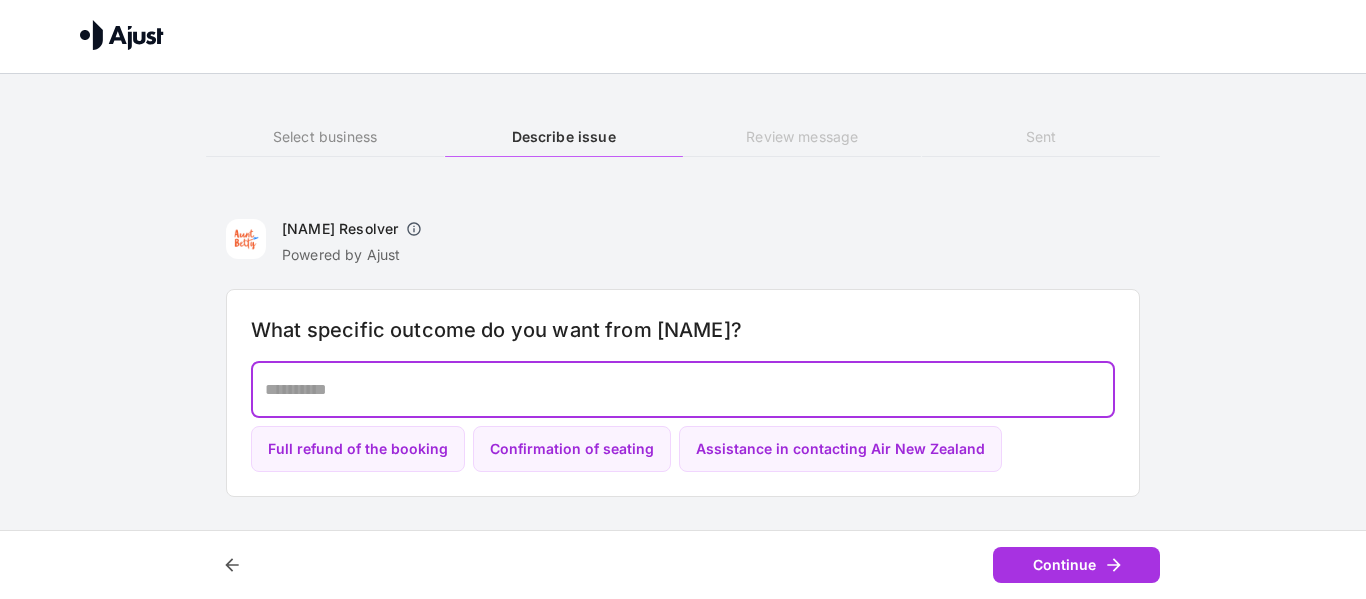 click at bounding box center (683, 389) 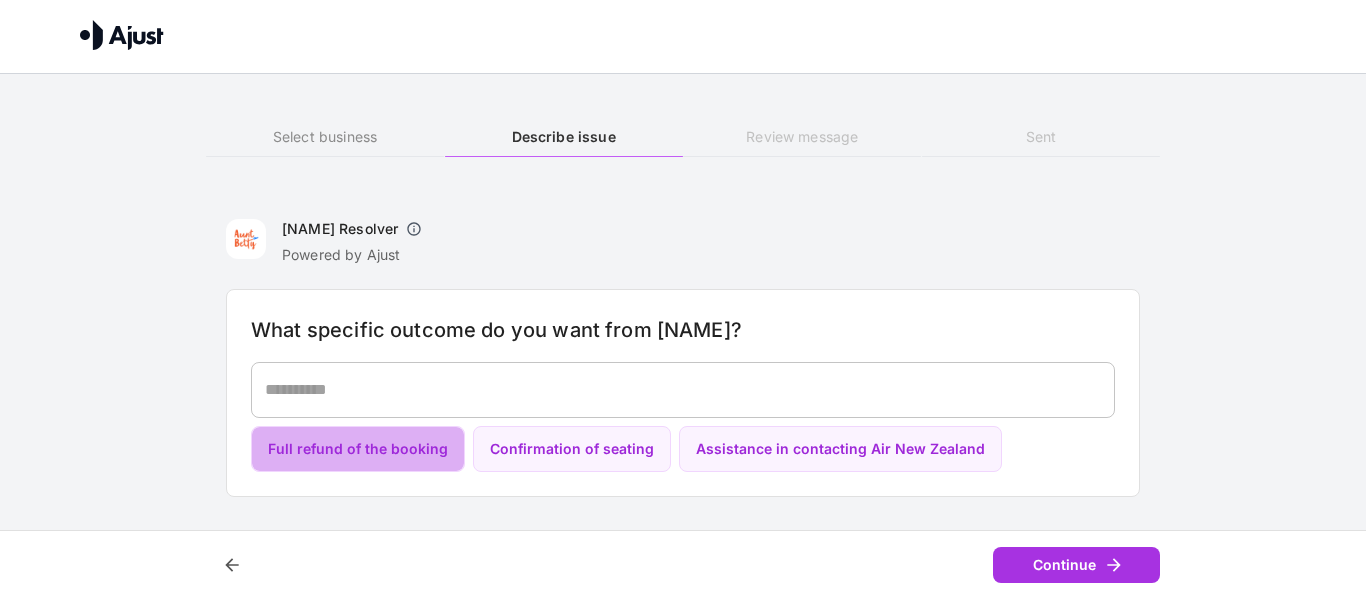 click on "Full refund of the booking" at bounding box center [358, 449] 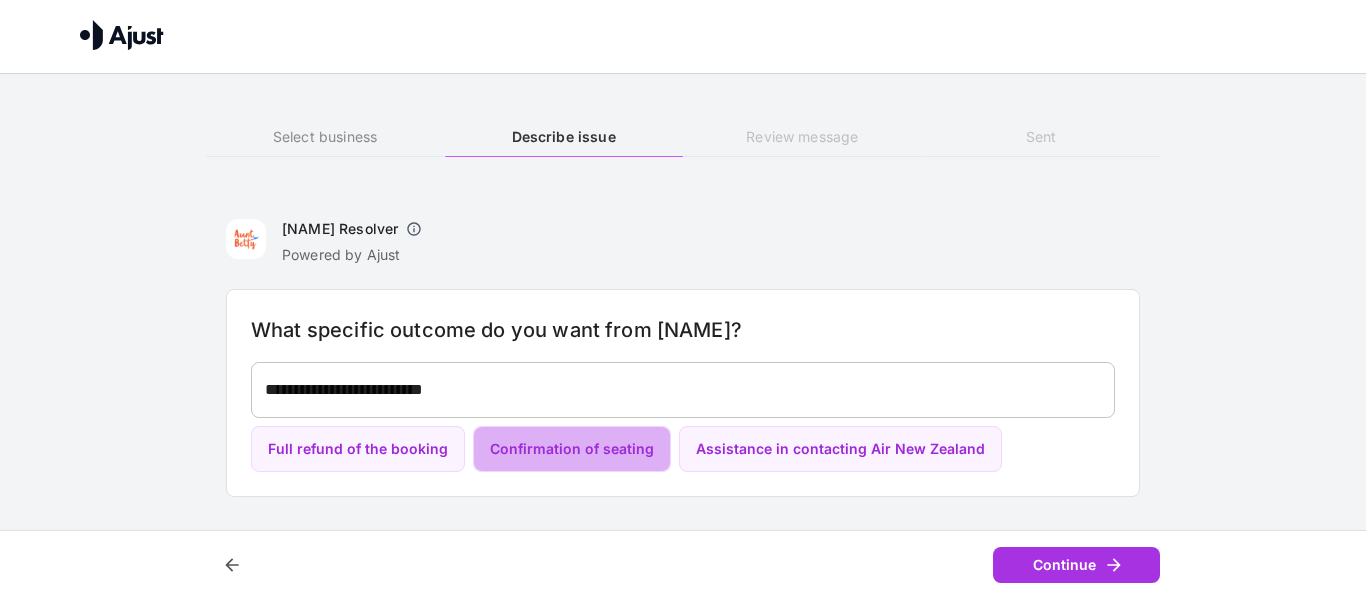 click on "Confirmation of seating" at bounding box center (572, 449) 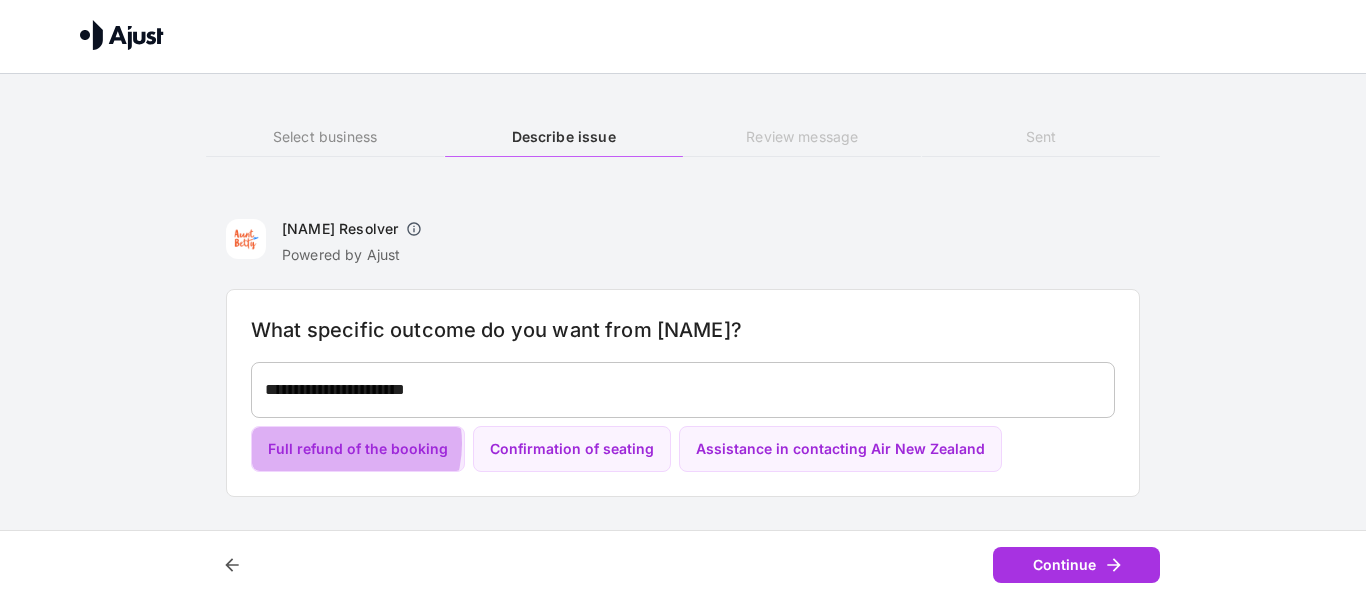 click on "Full refund of the booking" at bounding box center [358, 449] 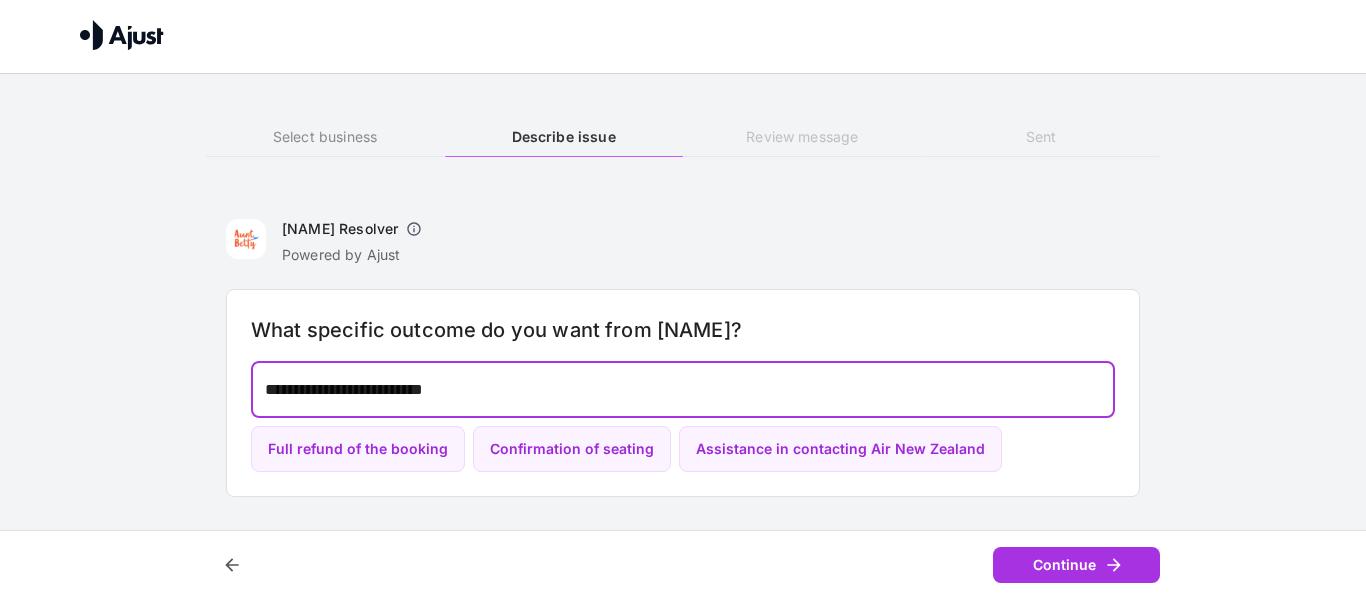 click on "**********" at bounding box center [683, 389] 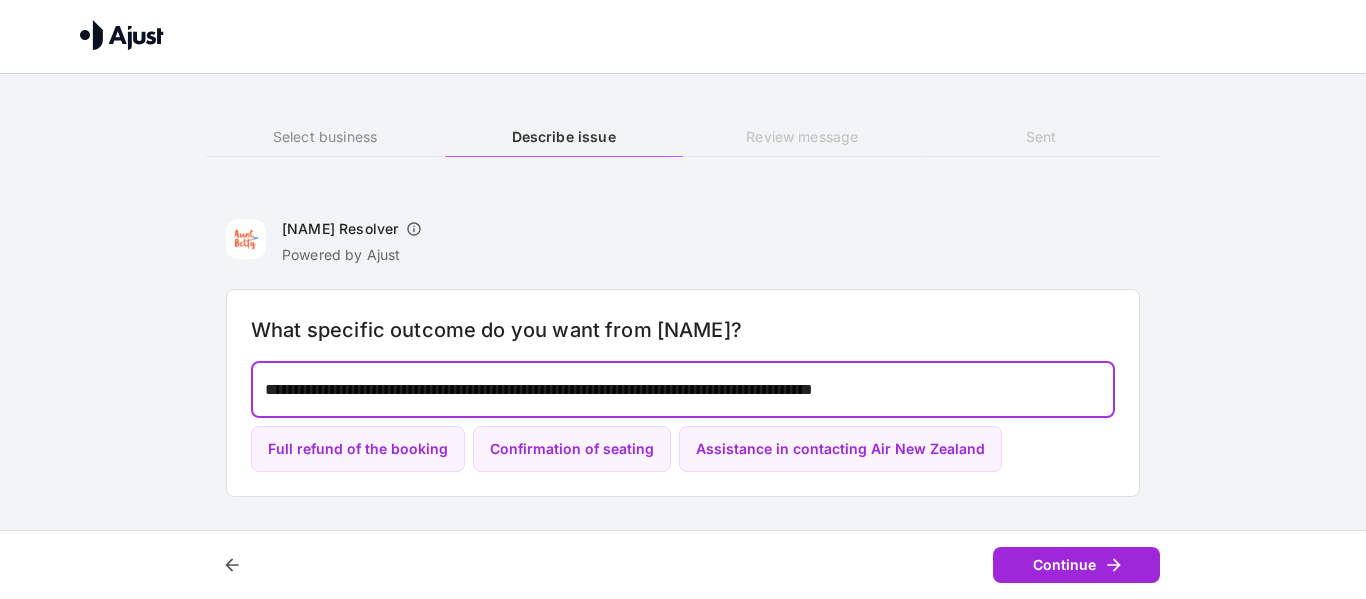 type on "**********" 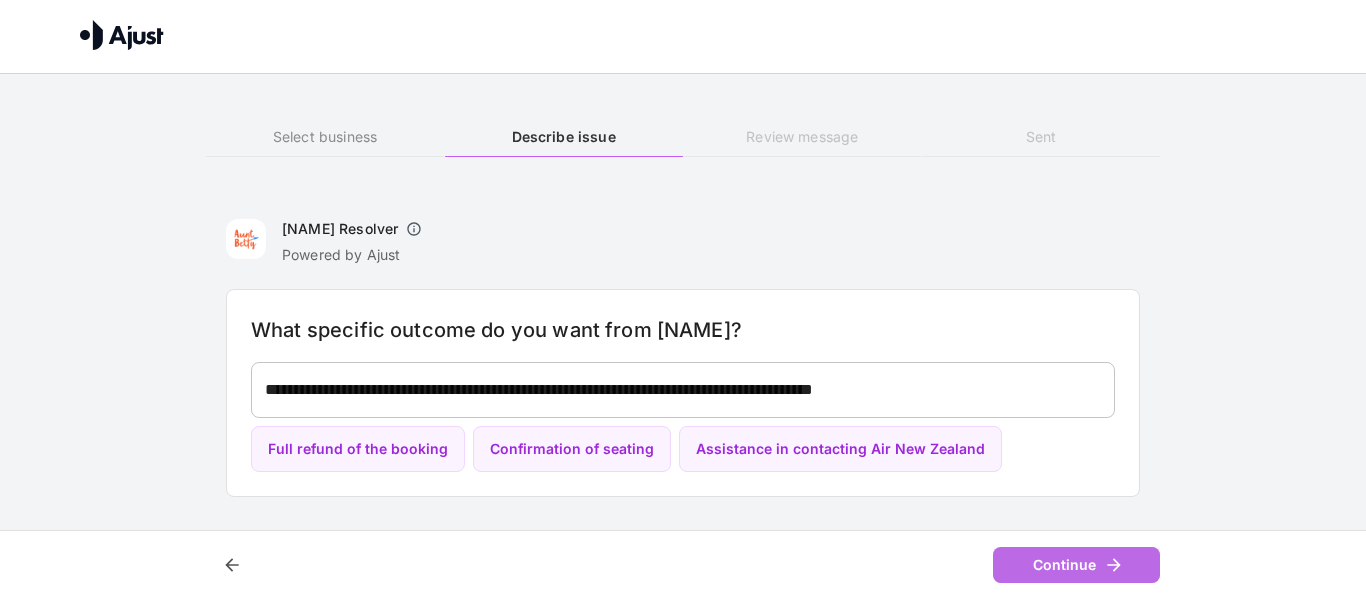 click on "Continue" at bounding box center (1076, 565) 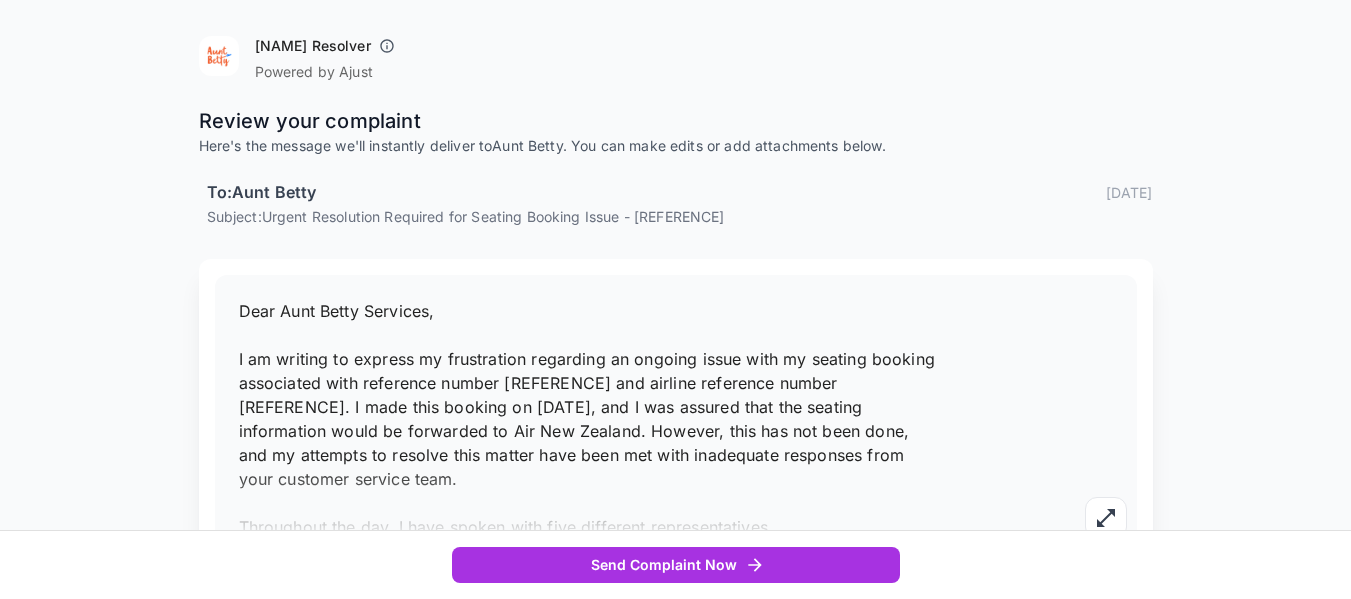 scroll, scrollTop: 166, scrollLeft: 0, axis: vertical 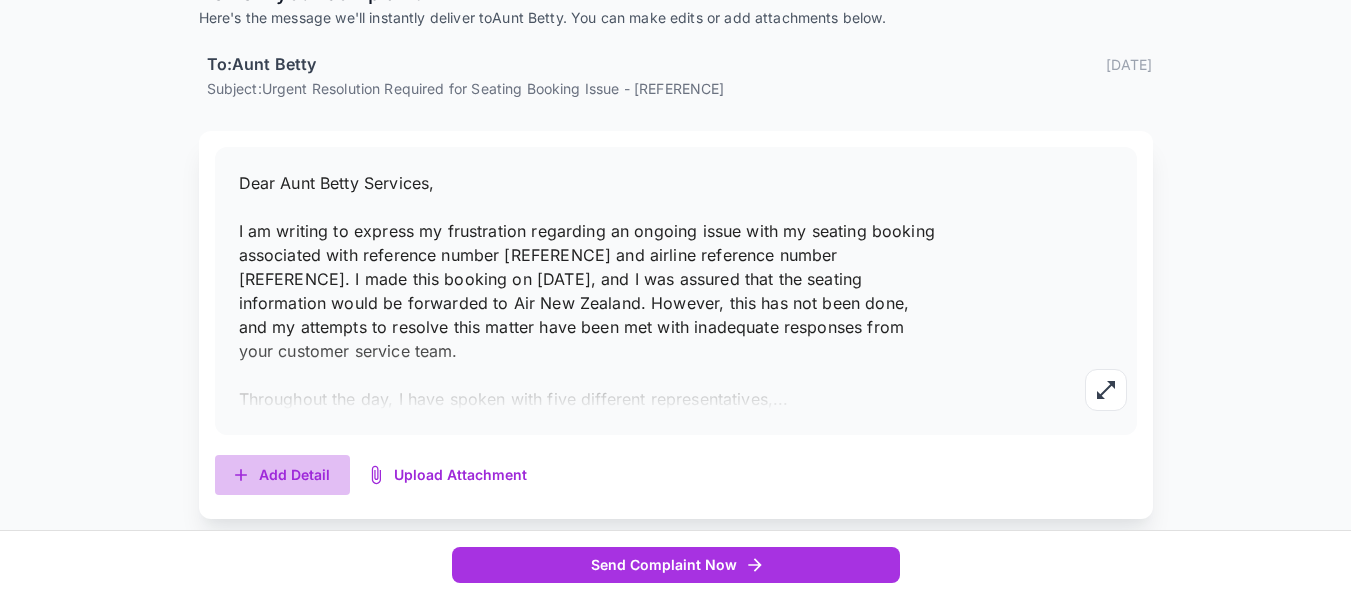 click on "Add Detail" at bounding box center [282, 475] 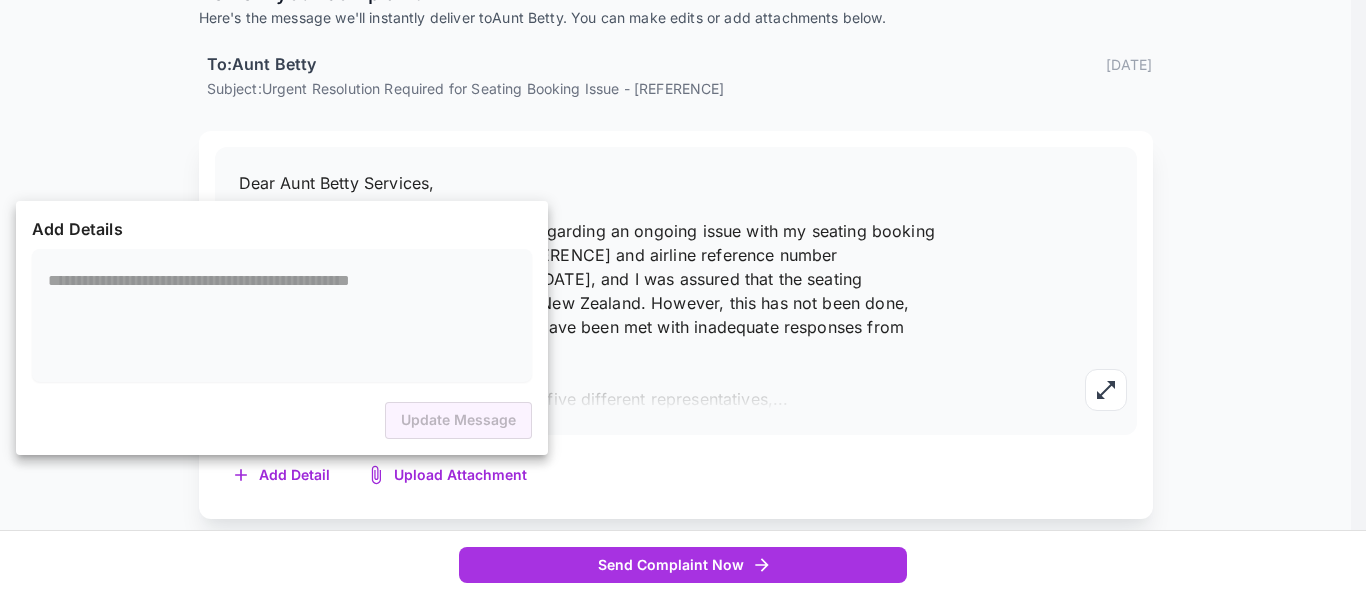 click at bounding box center [282, 315] 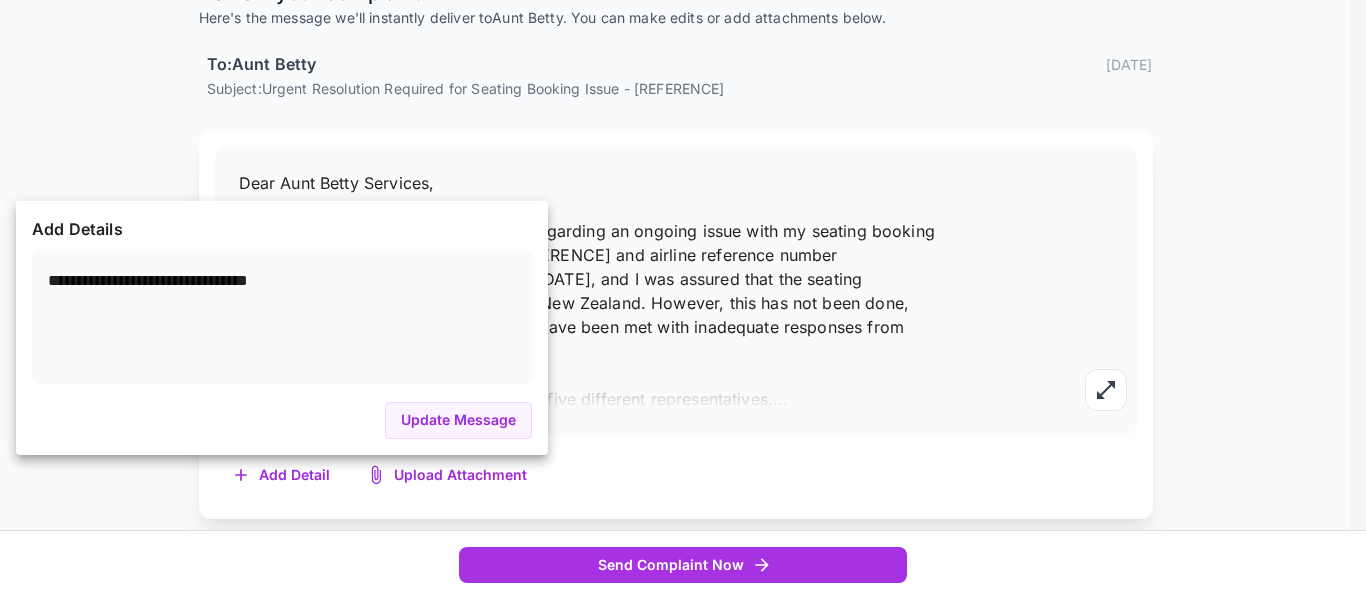 drag, startPoint x: 288, startPoint y: 285, endPoint x: 237, endPoint y: 329, distance: 67.357254 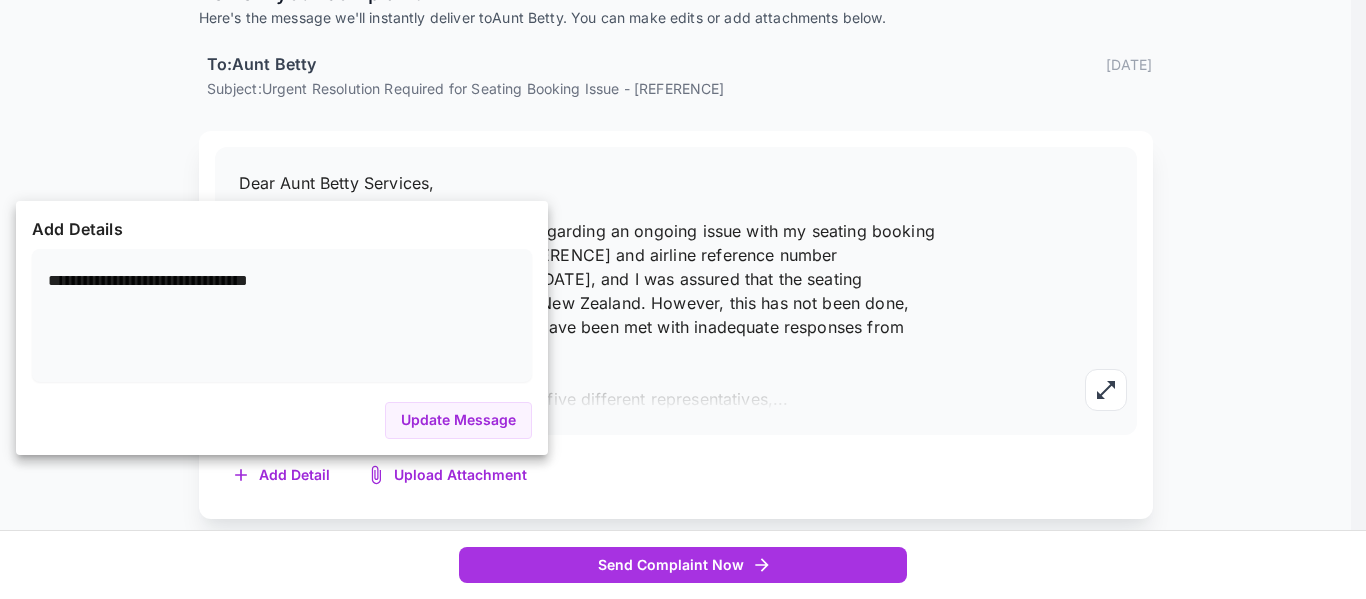 drag, startPoint x: 267, startPoint y: 285, endPoint x: 219, endPoint y: 343, distance: 75.28612 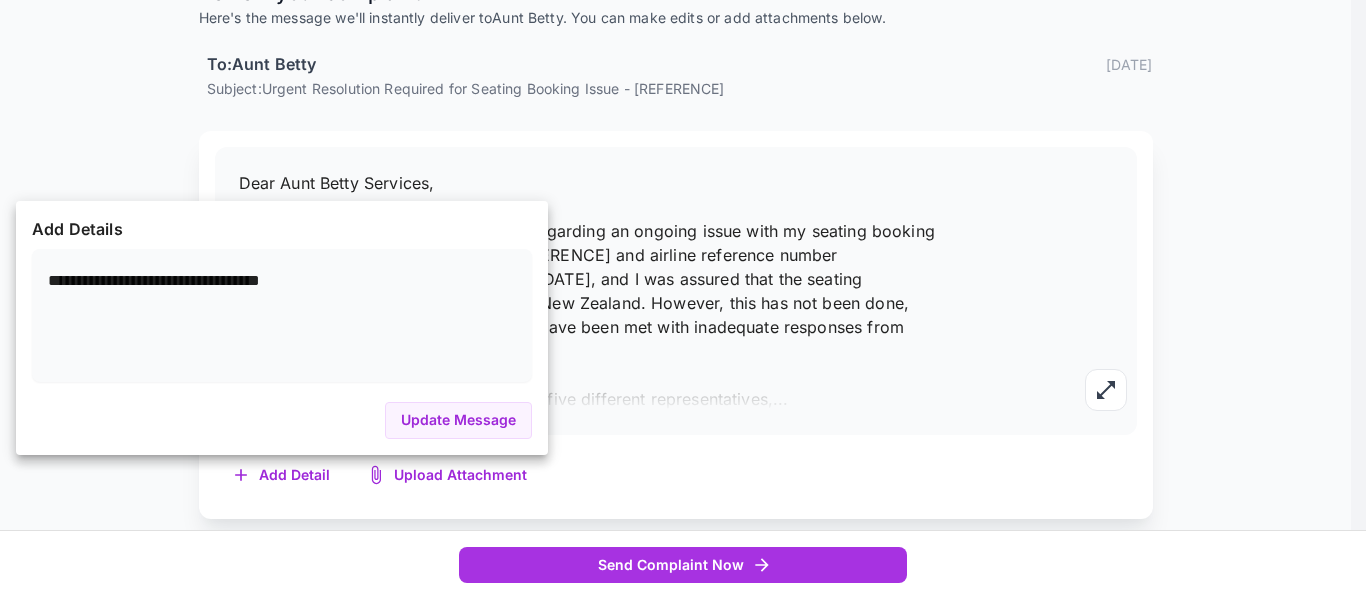 click on "**********" at bounding box center (282, 315) 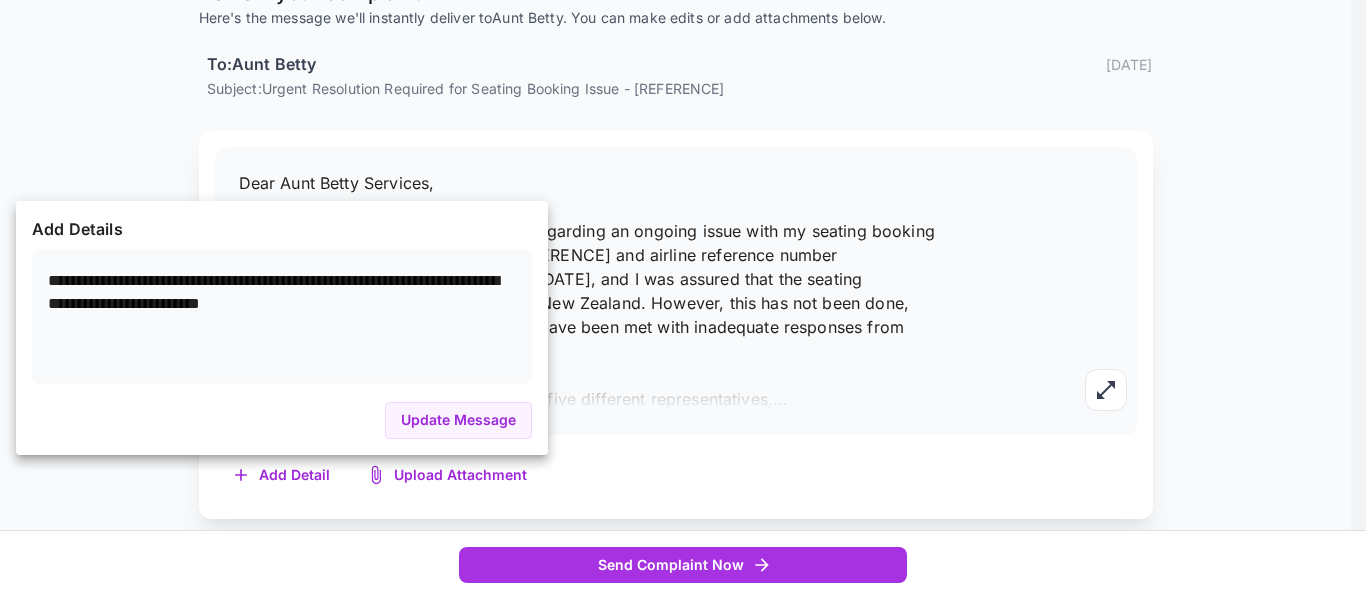 click on "**********" at bounding box center [282, 315] 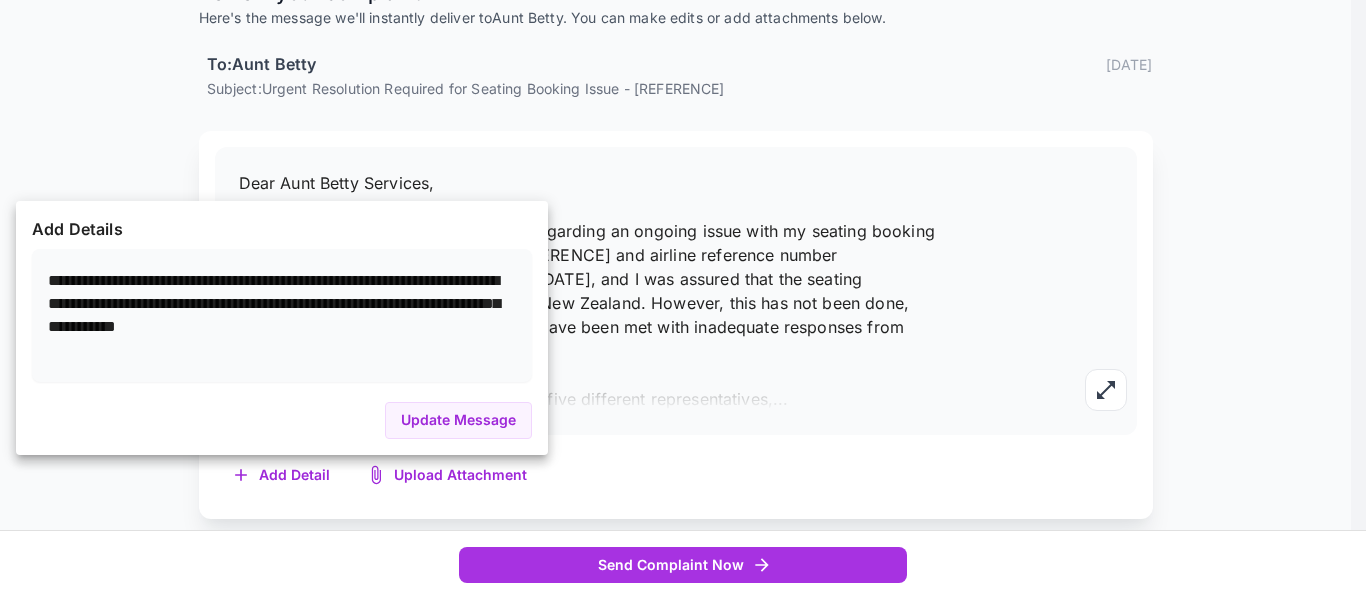 type on "**********" 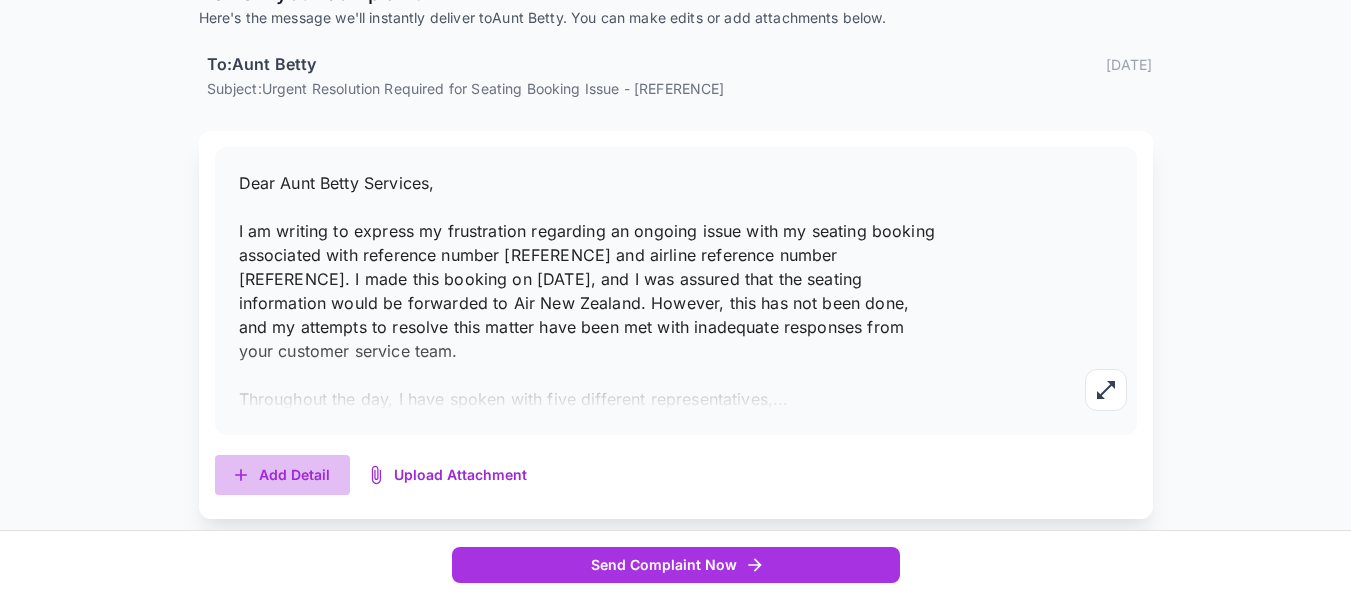 click on "Add Detail" at bounding box center (282, 475) 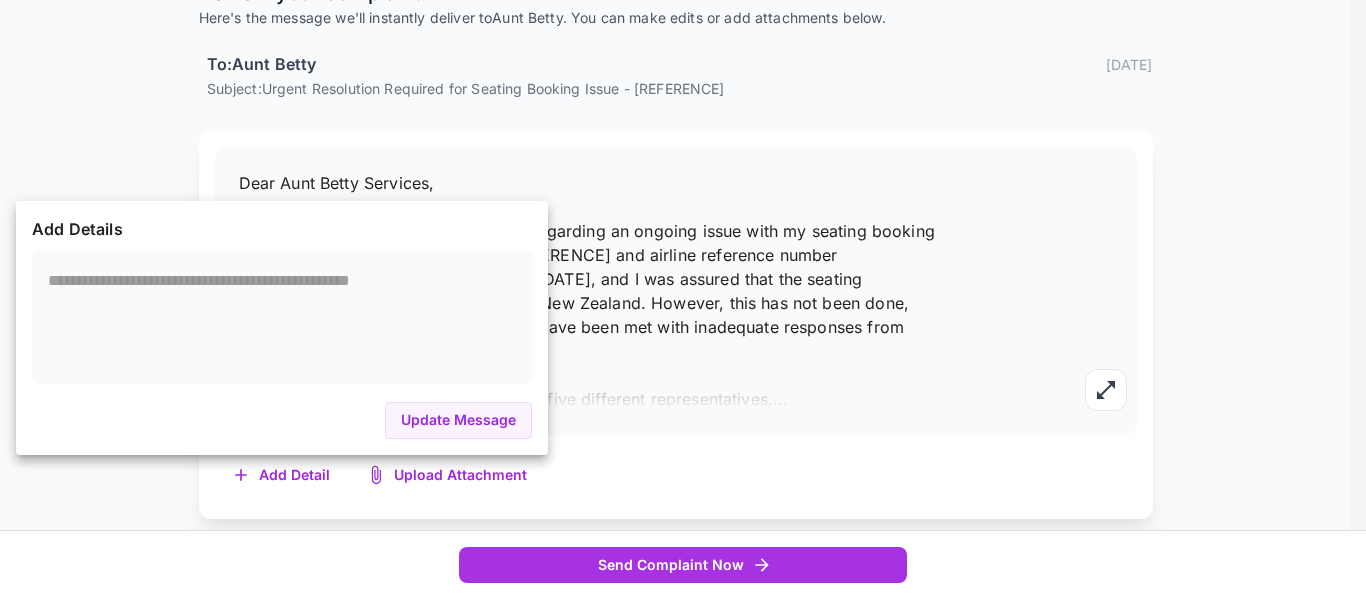click at bounding box center (683, 299) 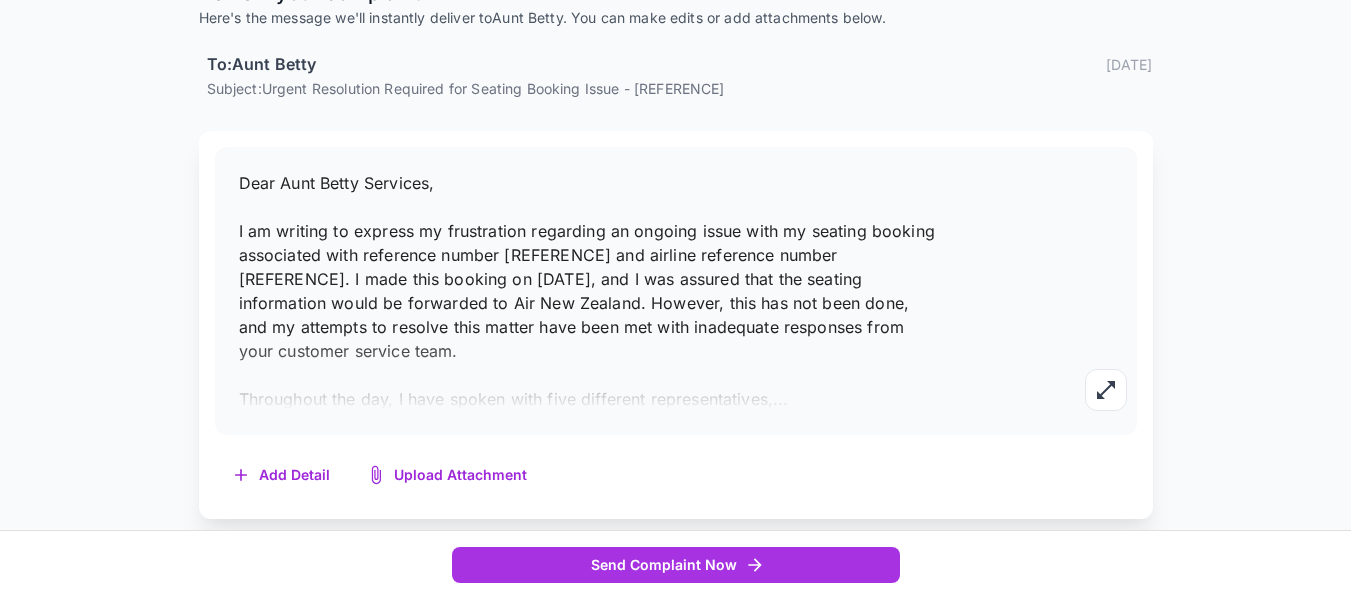 click at bounding box center (1106, 390) 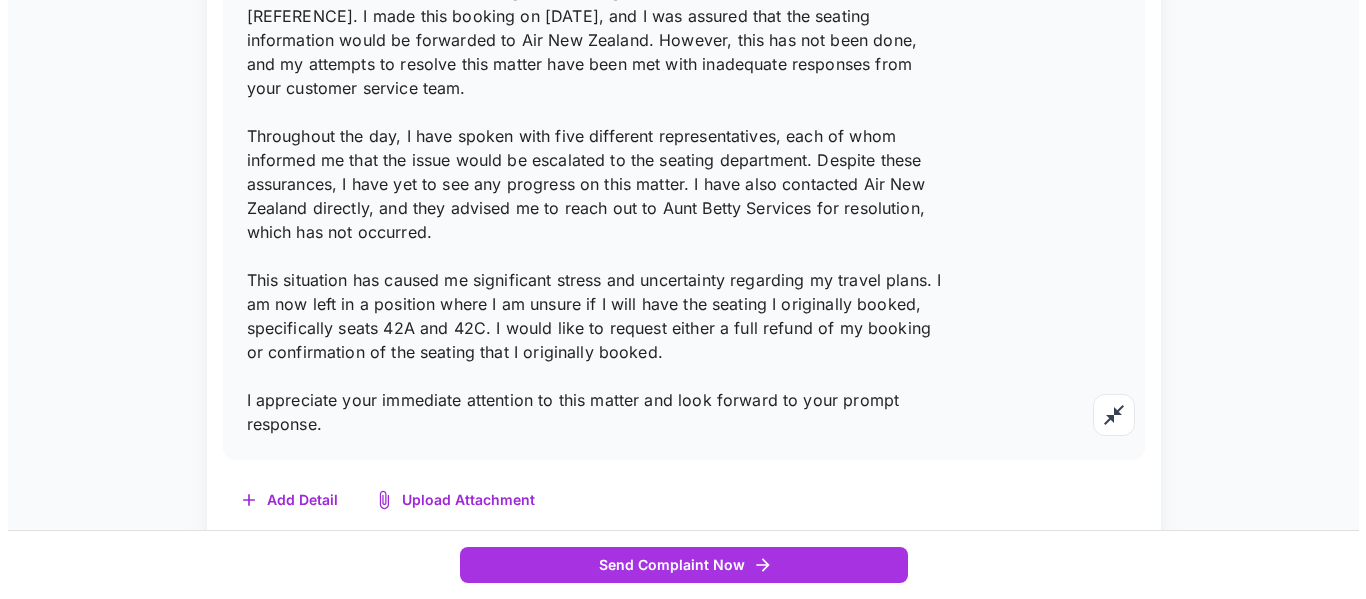 scroll, scrollTop: 579, scrollLeft: 0, axis: vertical 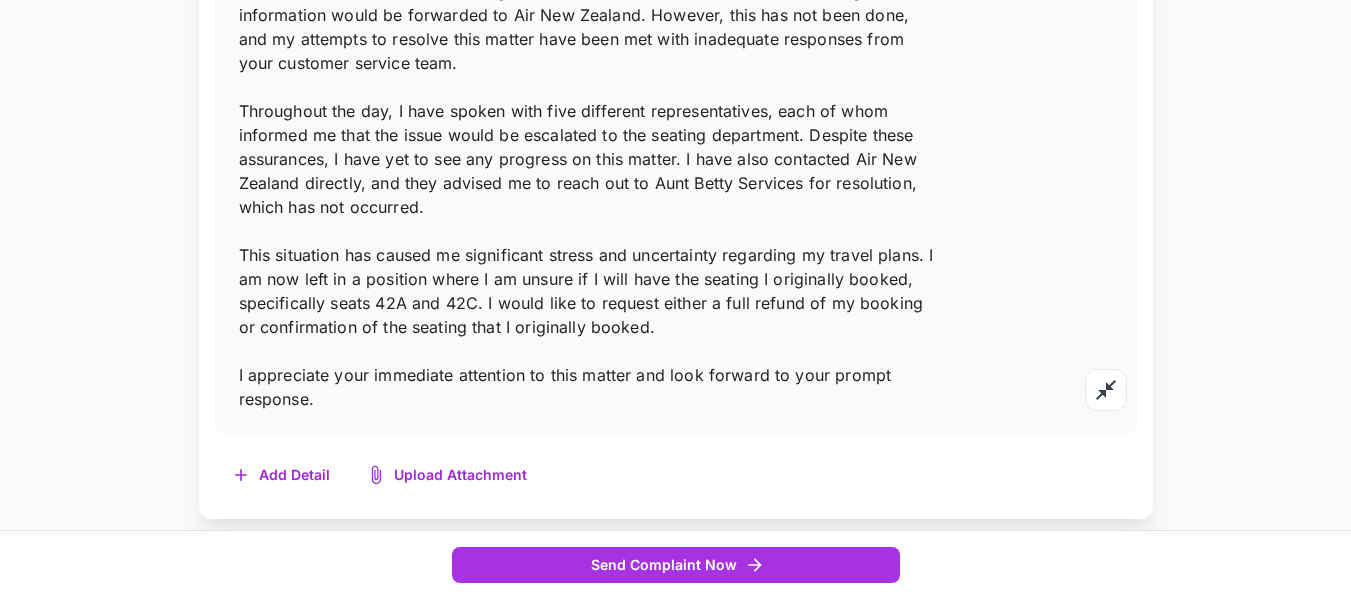 click on "Add Detail" at bounding box center (282, 475) 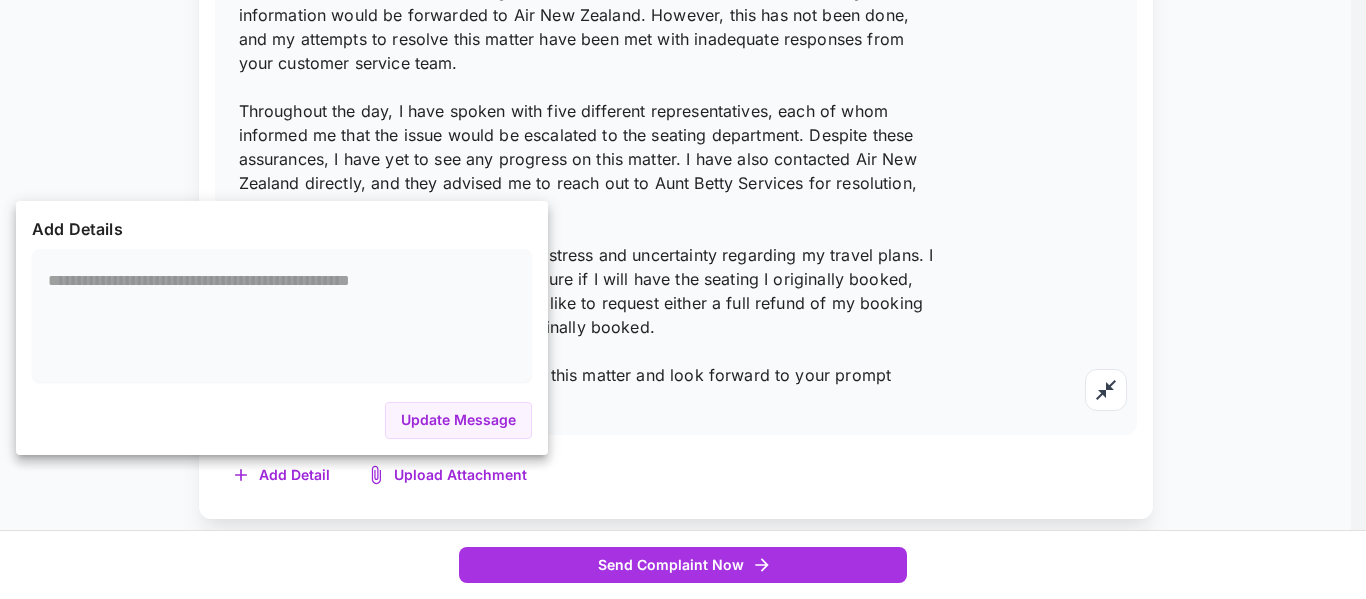 click at bounding box center (282, 315) 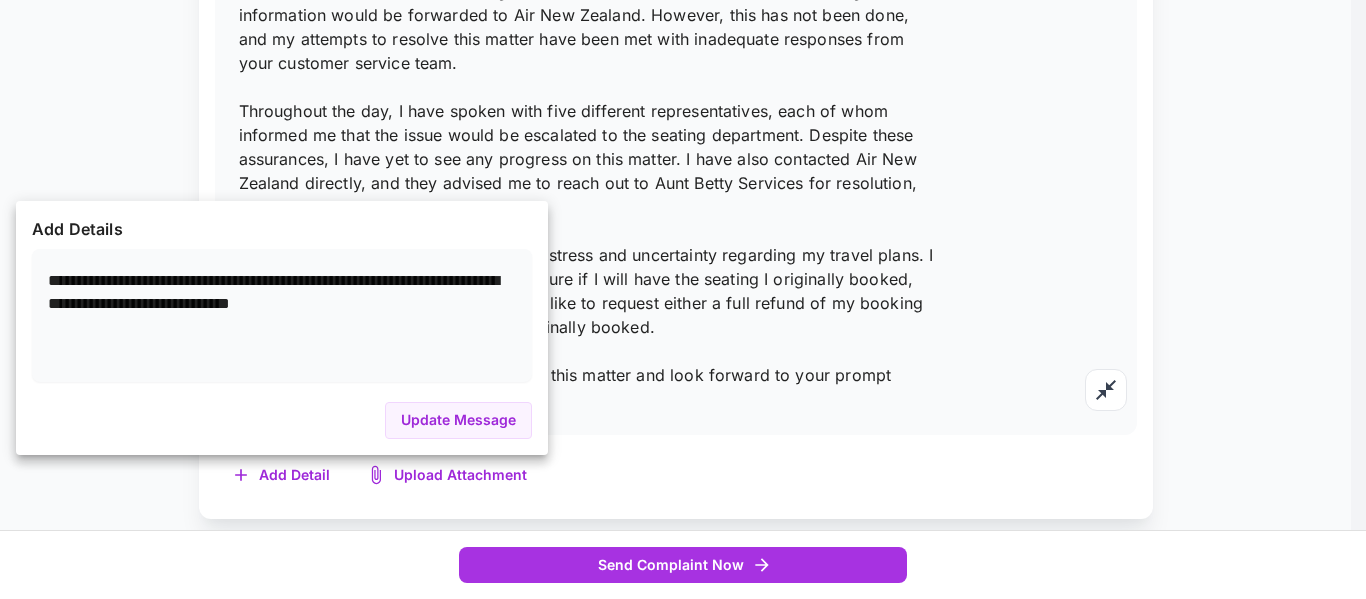 click on "**********" at bounding box center [282, 315] 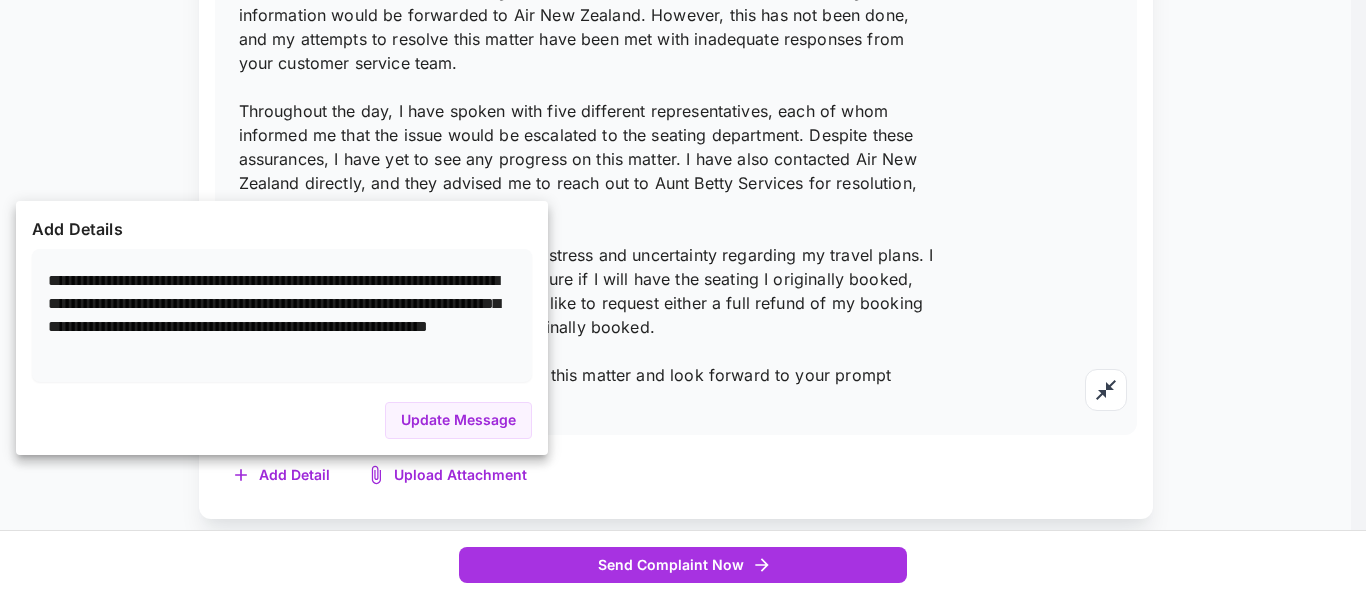 drag, startPoint x: 191, startPoint y: 348, endPoint x: 160, endPoint y: 347, distance: 31.016125 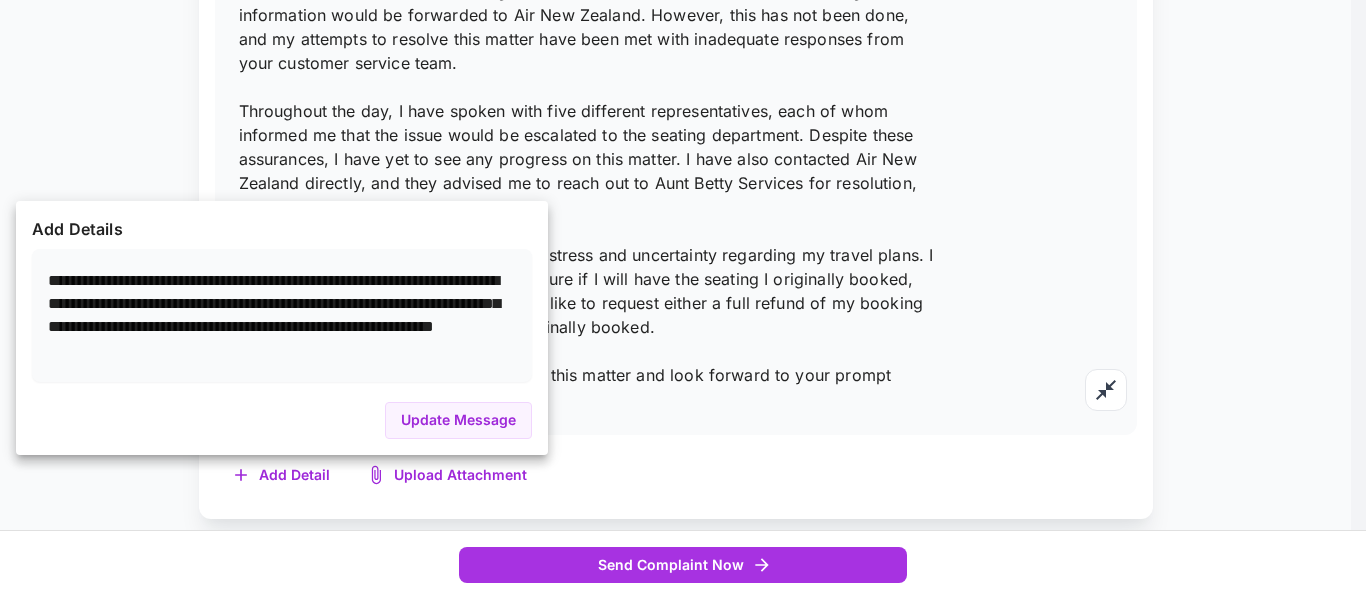click on "**********" at bounding box center (282, 315) 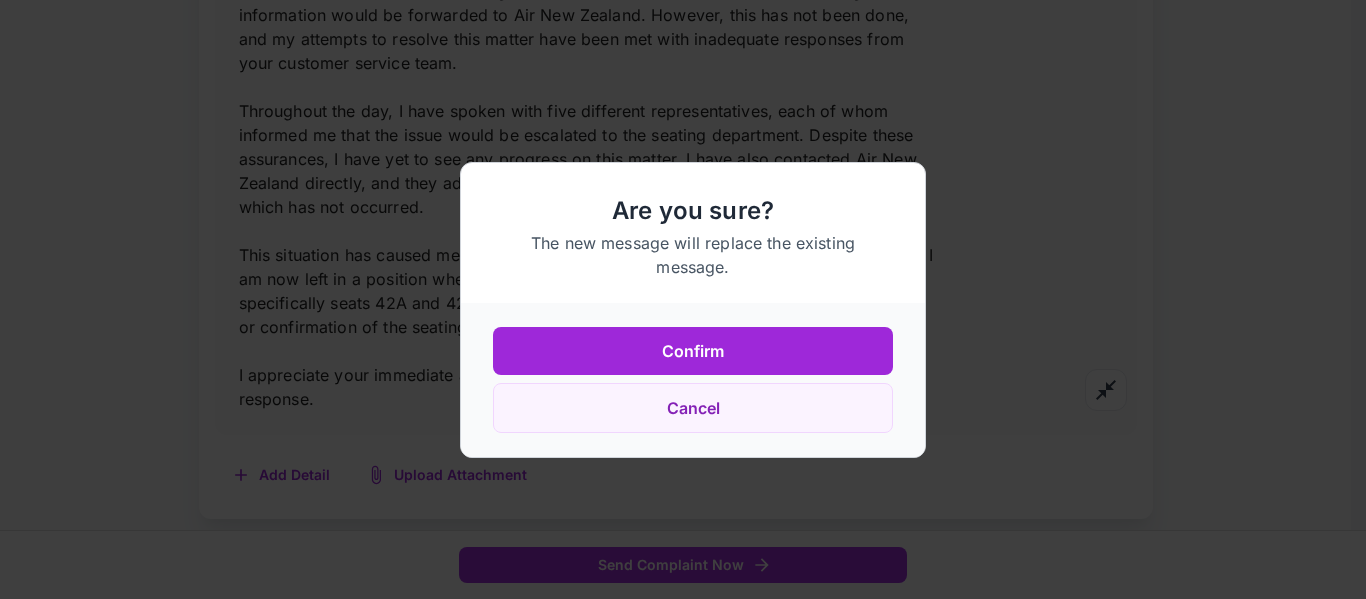 click on "Confirm" at bounding box center (693, 351) 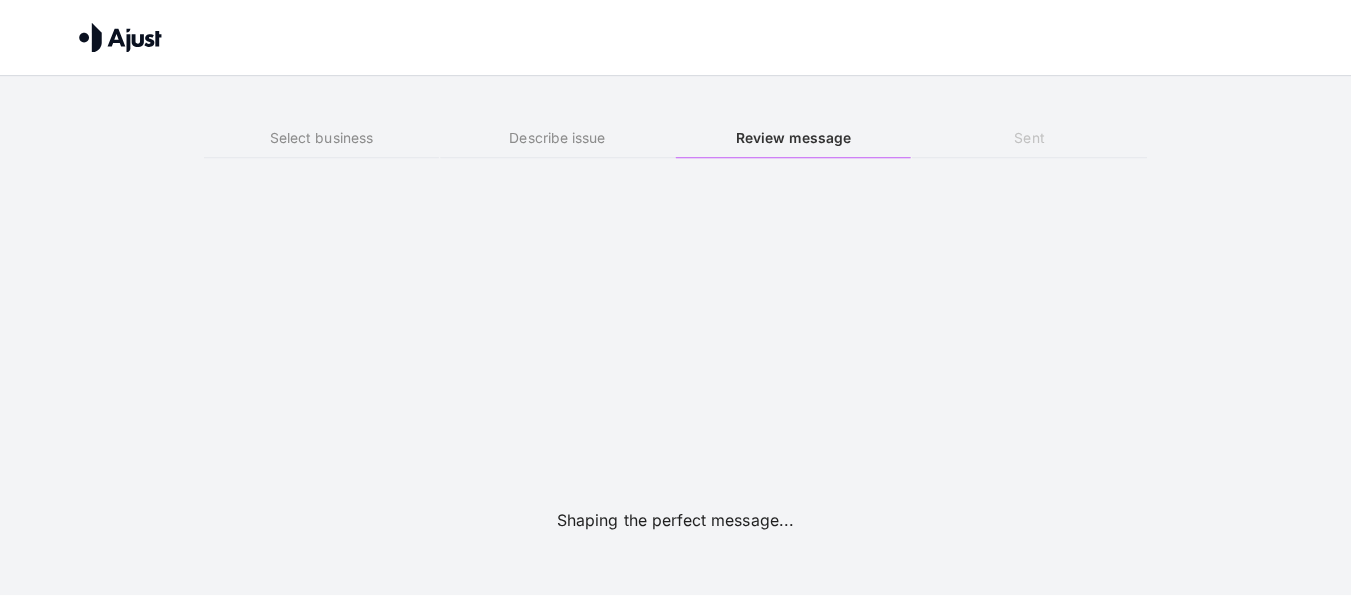 scroll, scrollTop: 0, scrollLeft: 0, axis: both 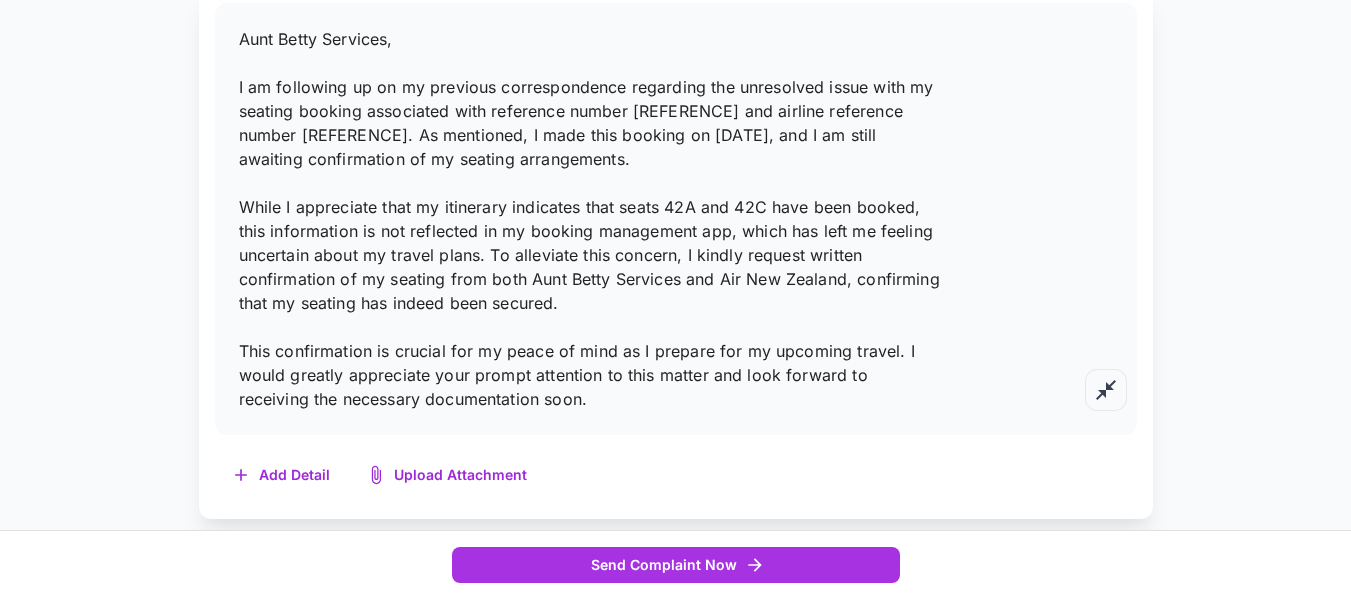 click at bounding box center [1106, 390] 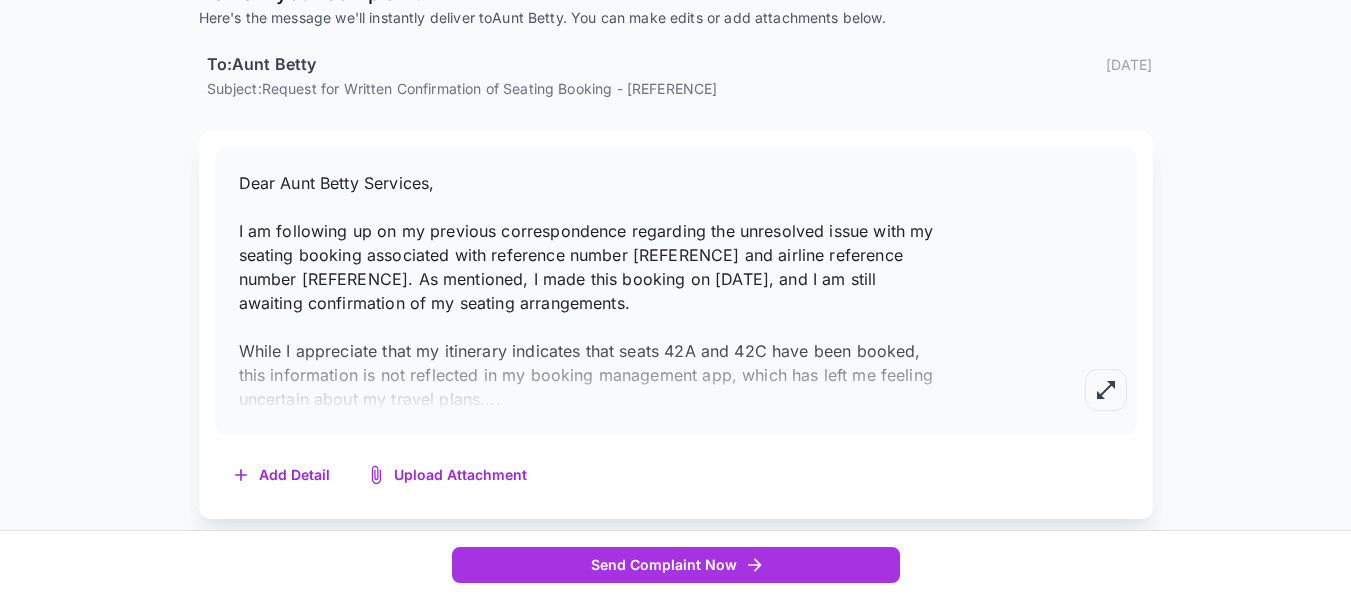 scroll, scrollTop: 291, scrollLeft: 0, axis: vertical 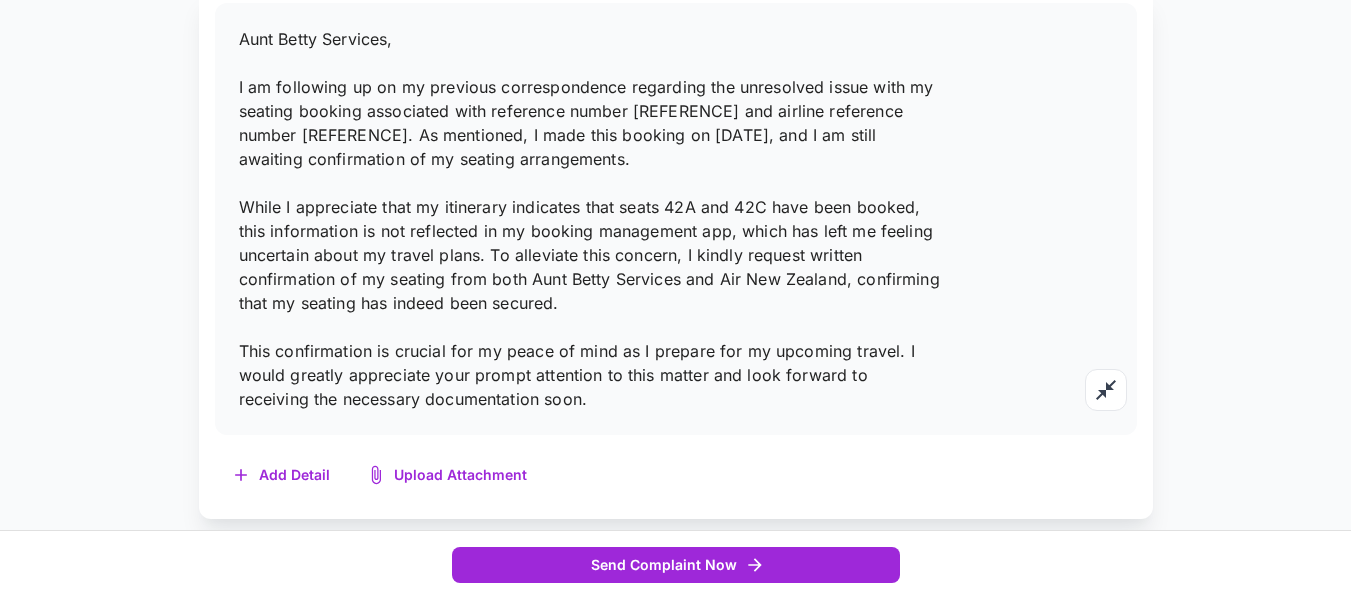 click on "Send Complaint Now" at bounding box center (676, 565) 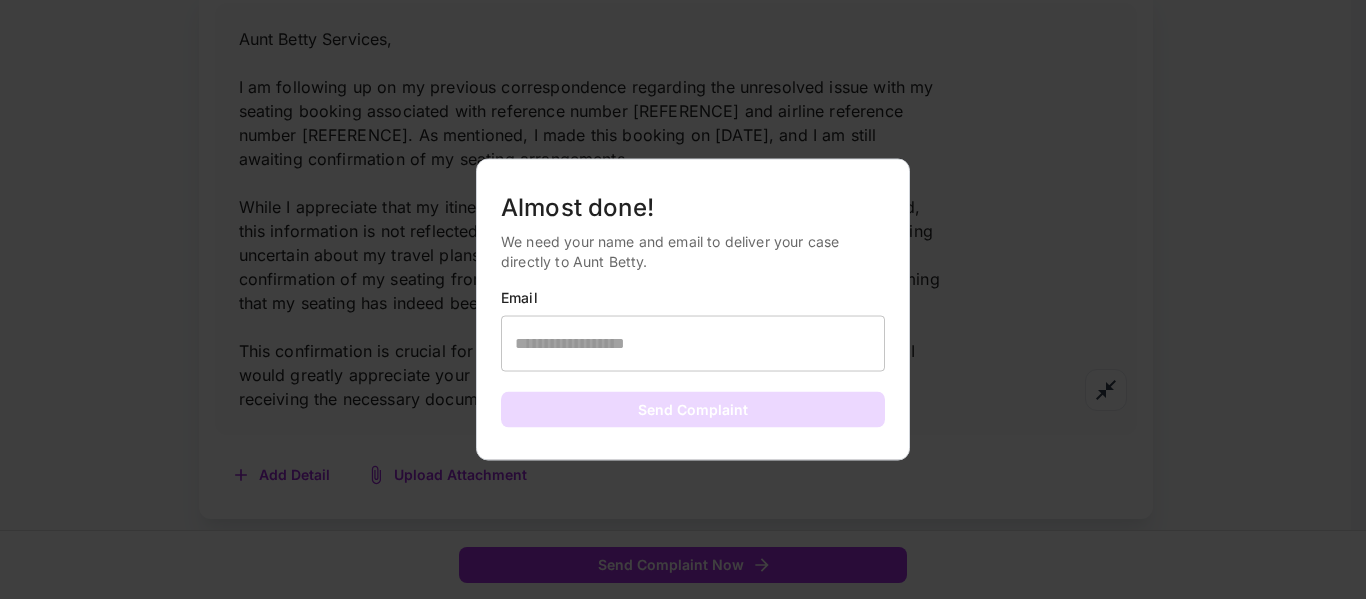click at bounding box center (693, 343) 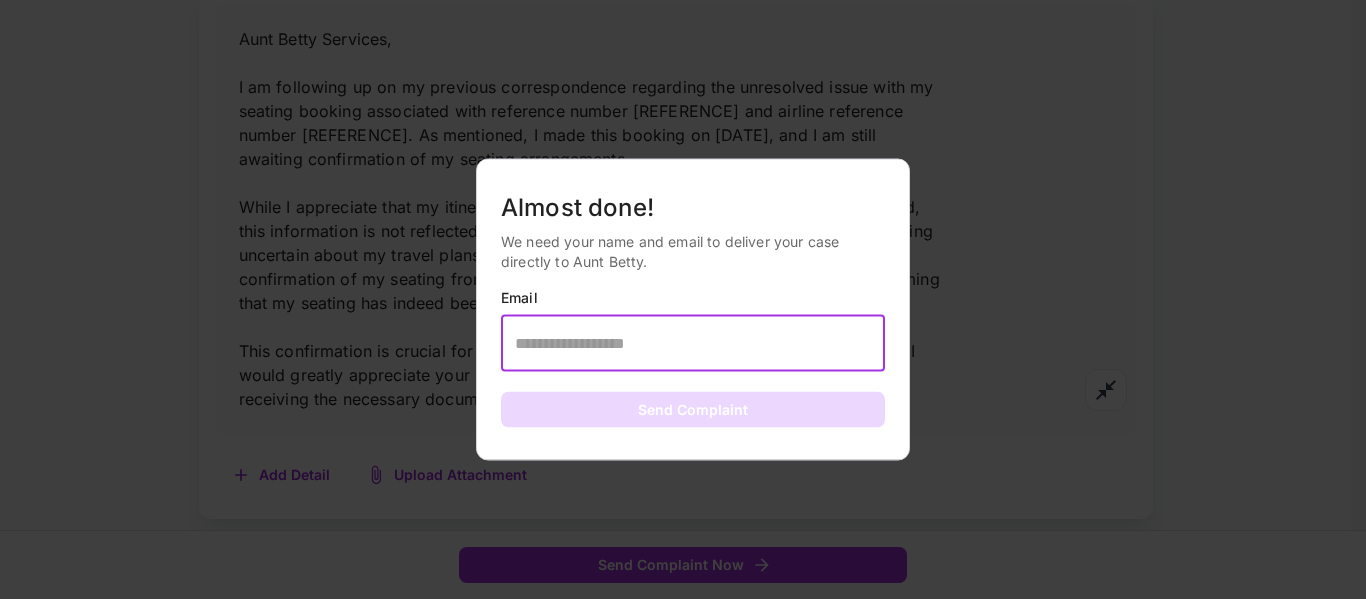 type on "**********" 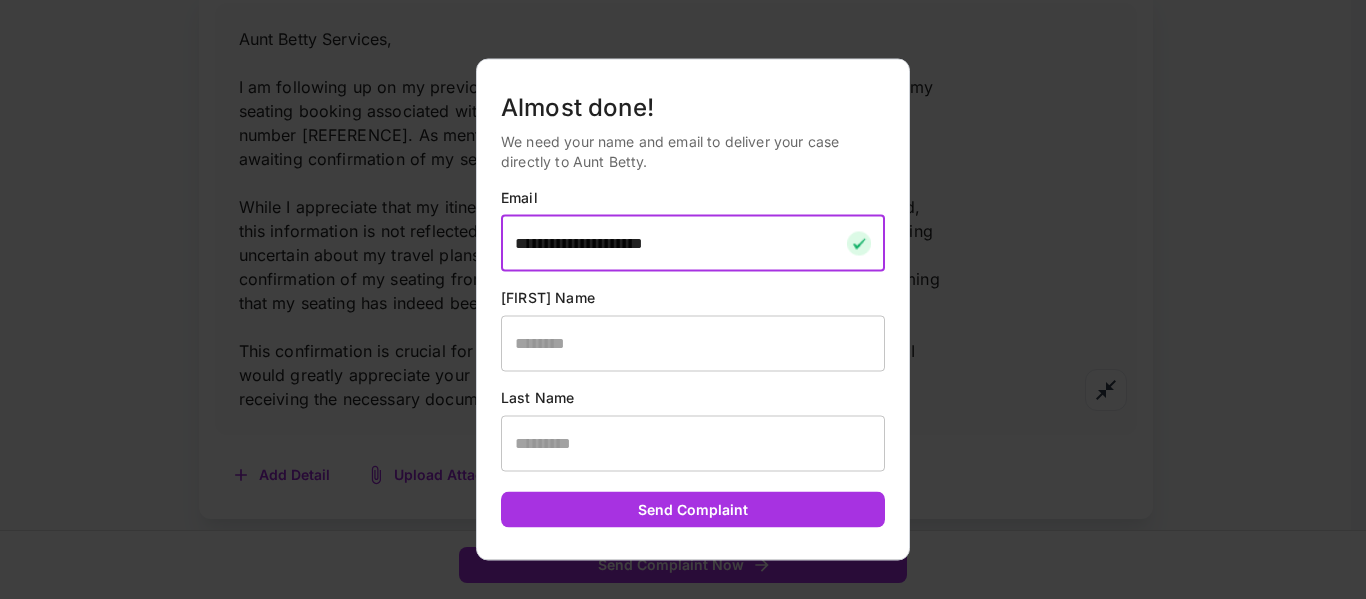 click at bounding box center (693, 343) 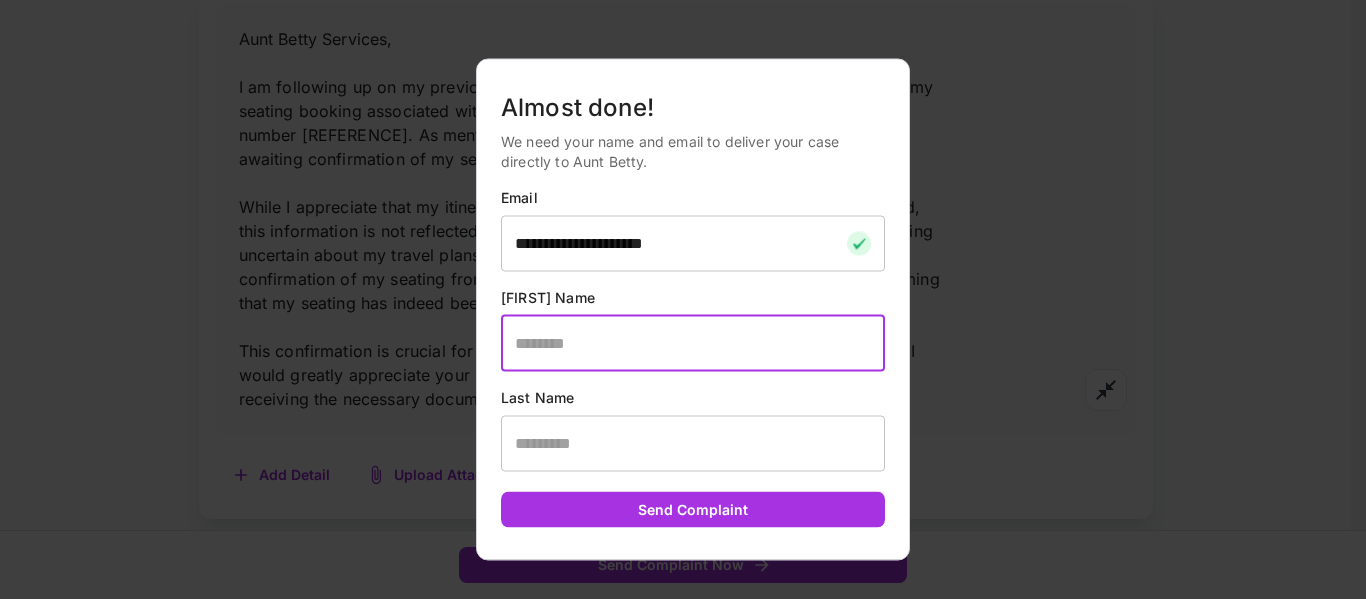 type on "******" 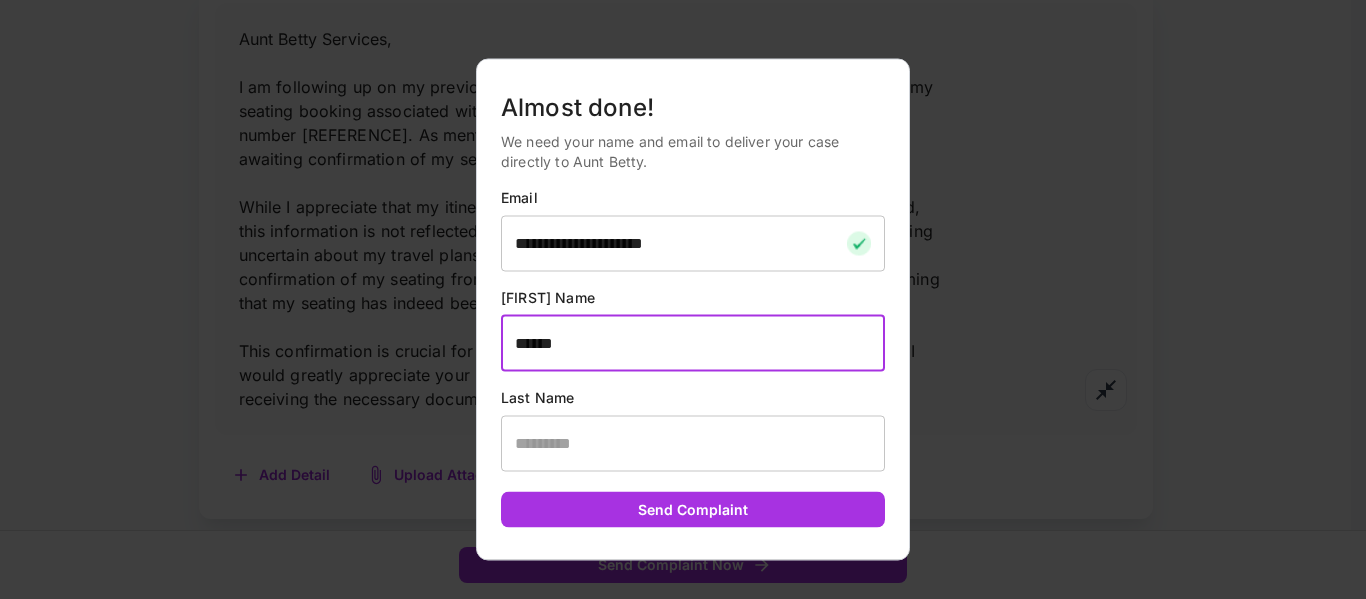 type on "********" 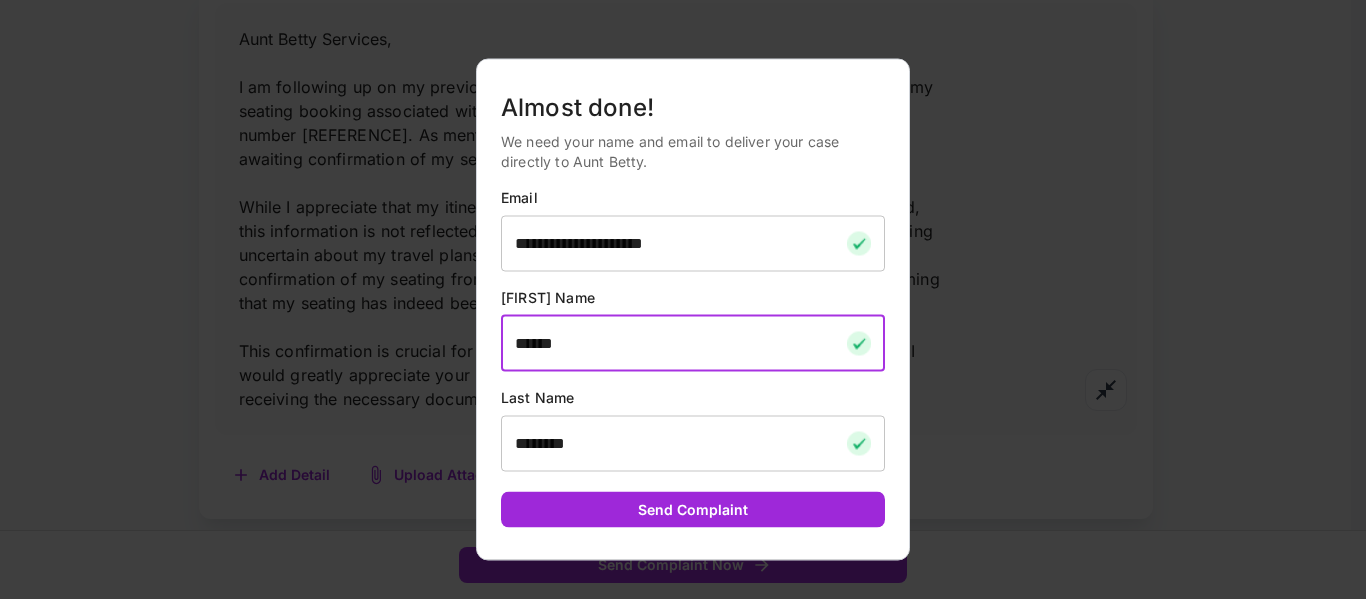 click on "Send Complaint" at bounding box center (693, 509) 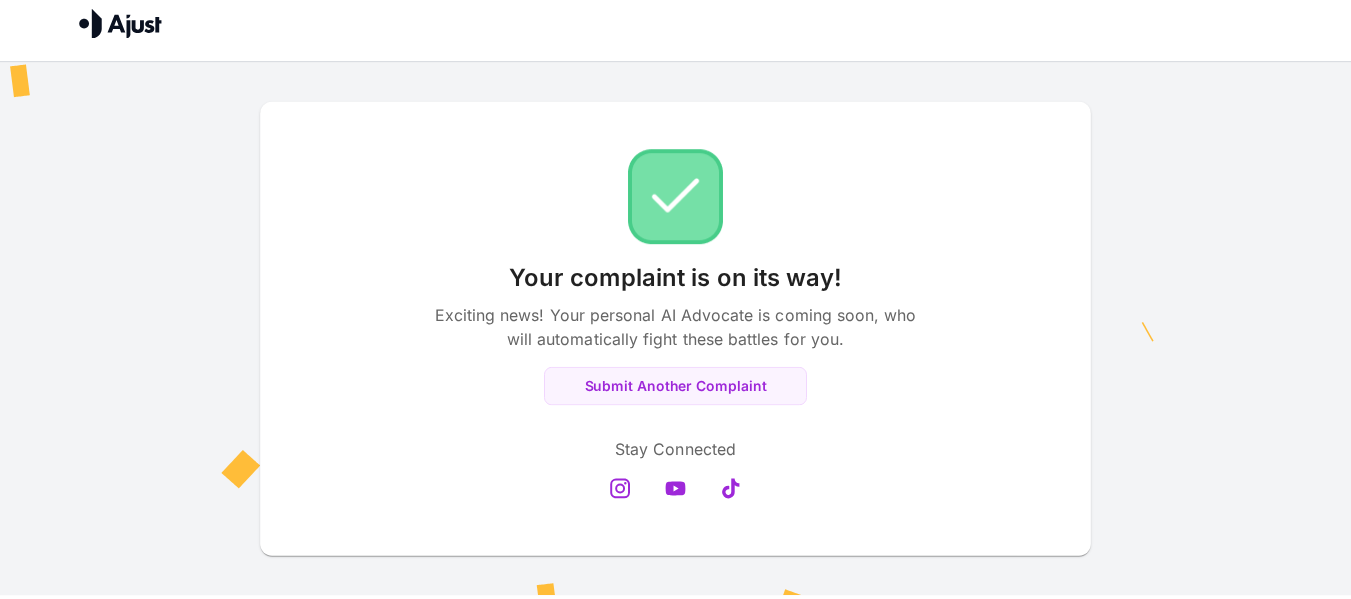 scroll, scrollTop: 14, scrollLeft: 0, axis: vertical 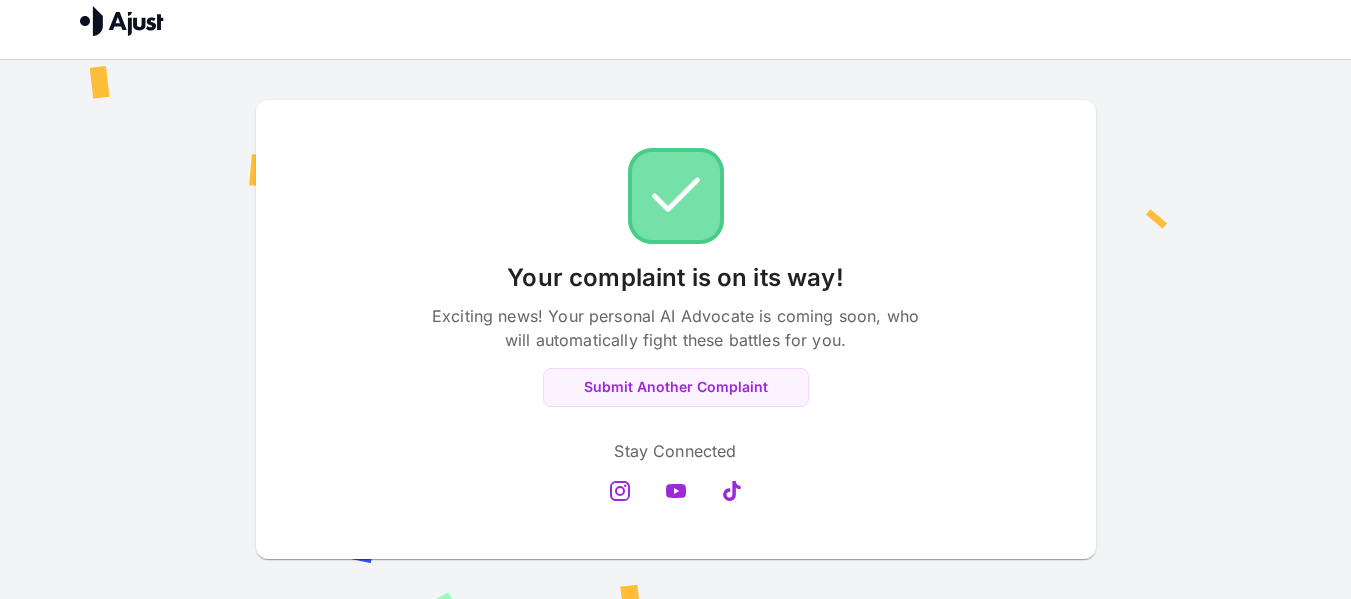 click at bounding box center [122, 21] 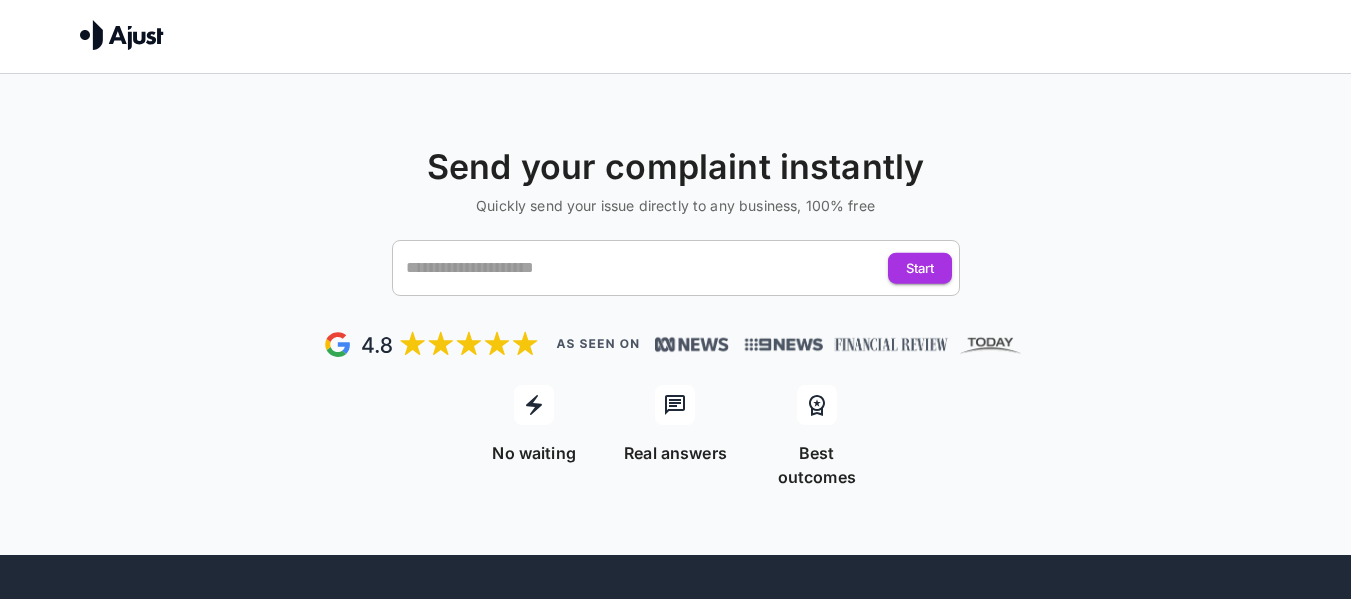 scroll, scrollTop: 0, scrollLeft: 0, axis: both 